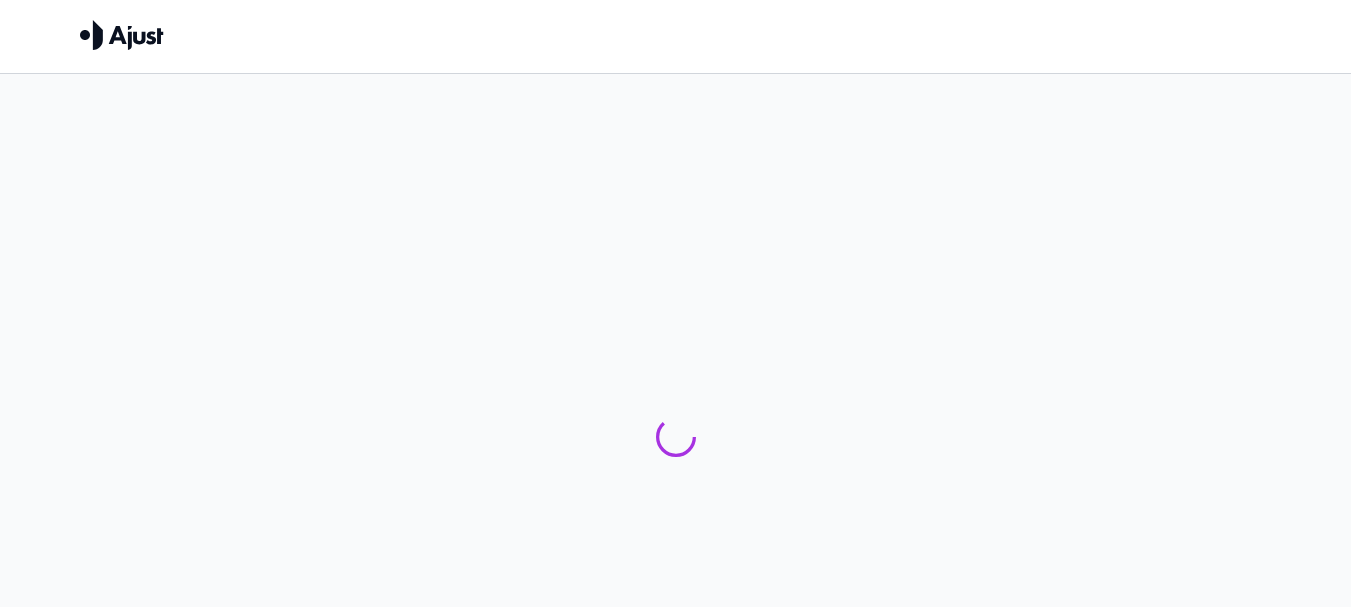 scroll, scrollTop: 0, scrollLeft: 0, axis: both 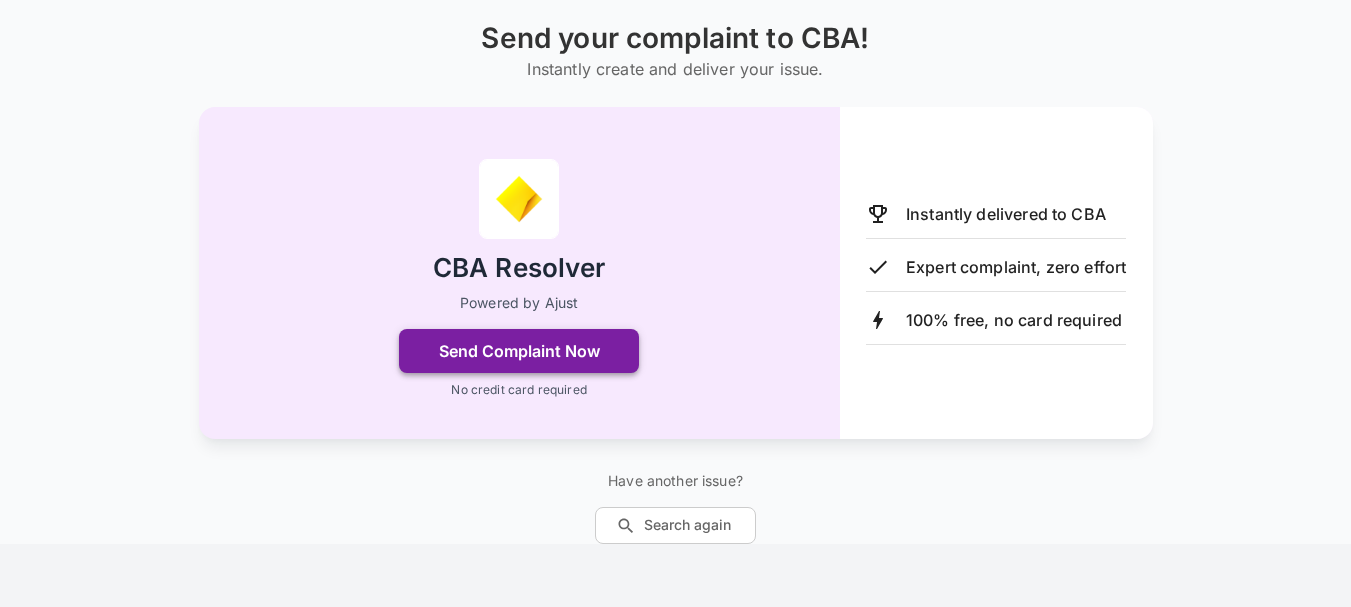 click on "Send Complaint Now" at bounding box center [519, 351] 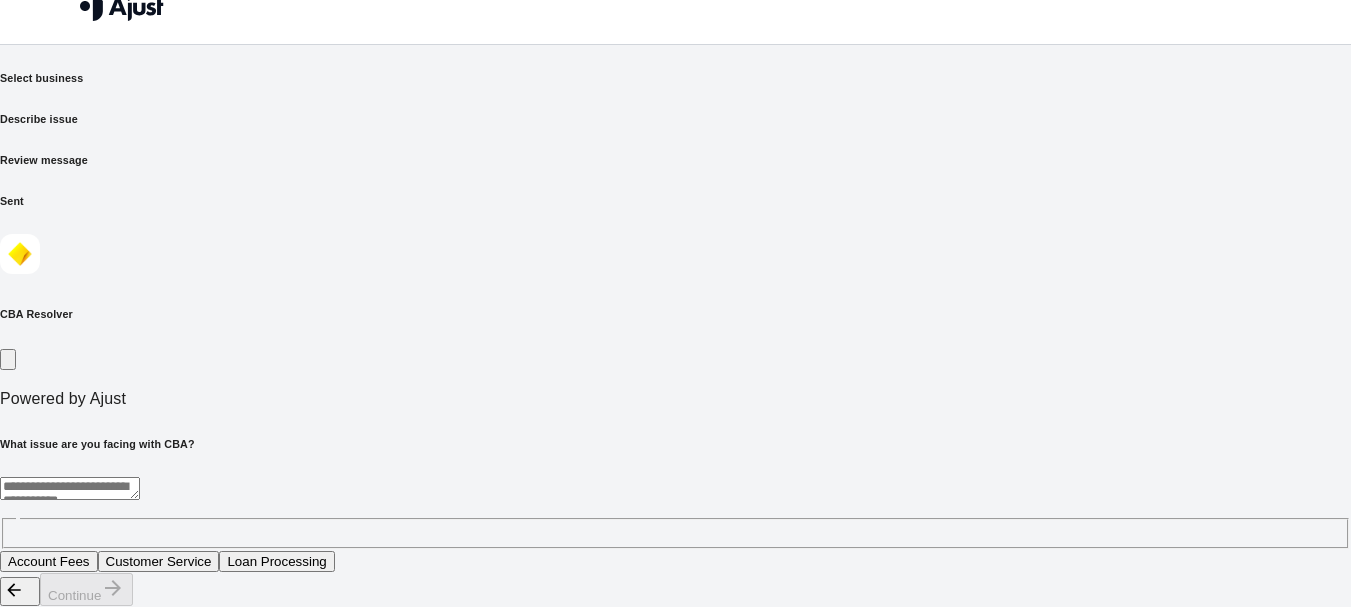 scroll, scrollTop: 0, scrollLeft: 0, axis: both 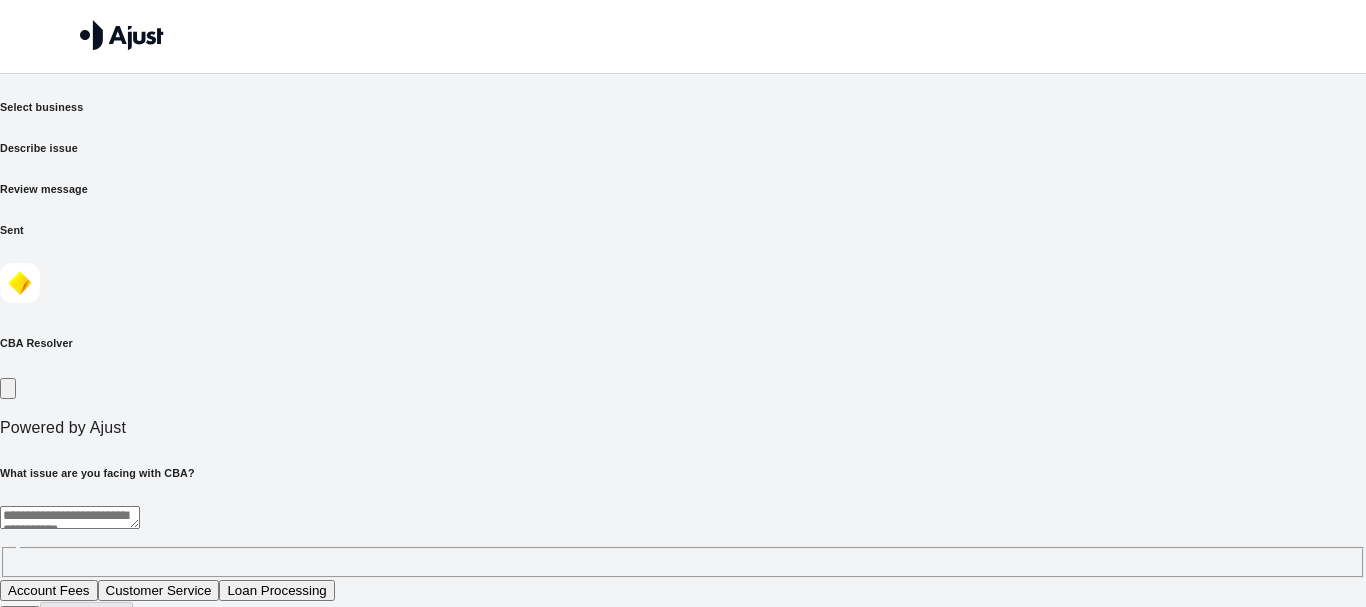 click on "* ​" at bounding box center (683, 542) 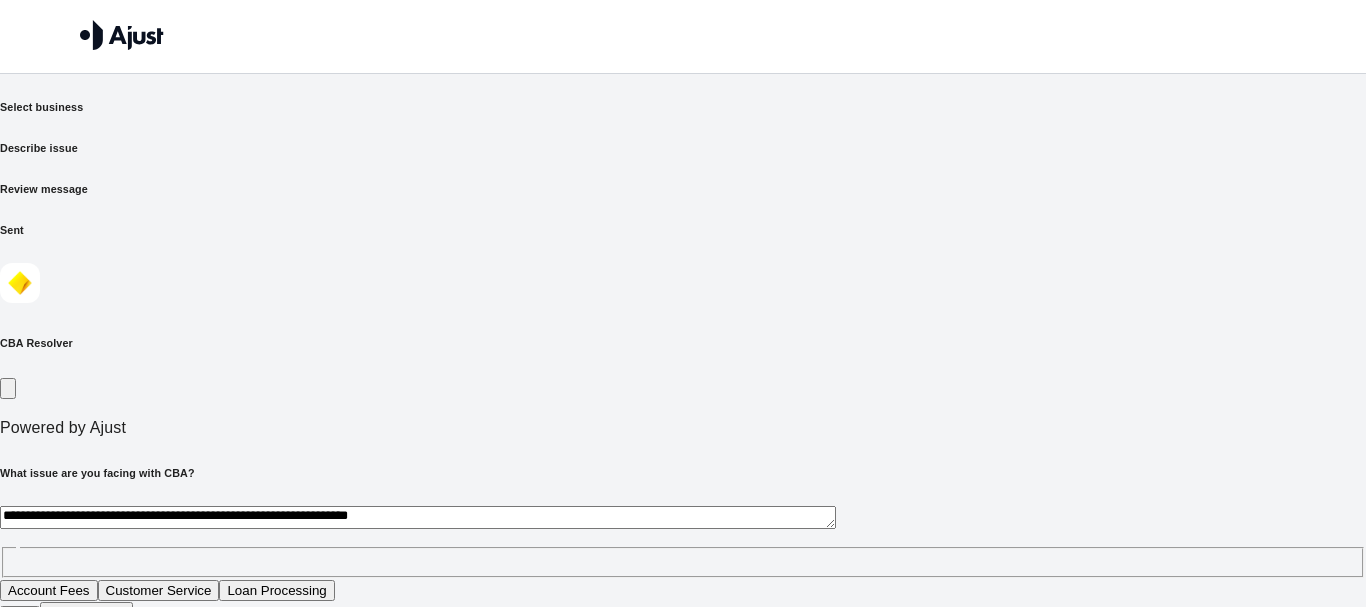 click on "**********" at bounding box center [418, 517] 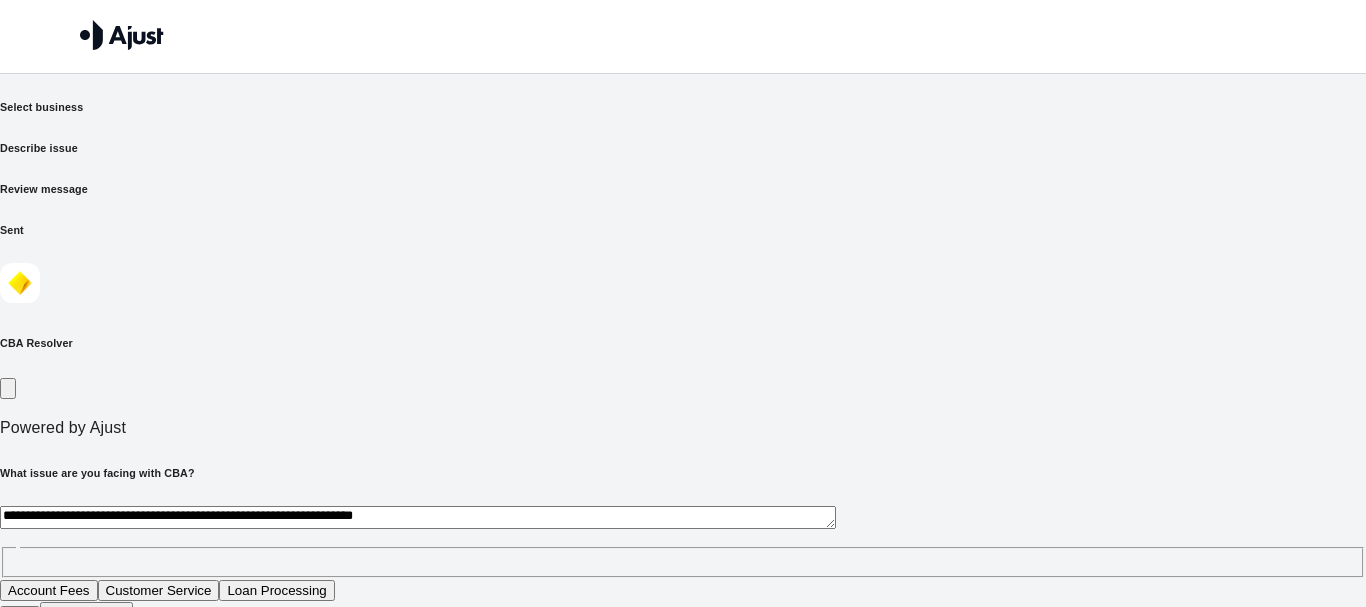 drag, startPoint x: 865, startPoint y: 391, endPoint x: 925, endPoint y: 396, distance: 60.207973 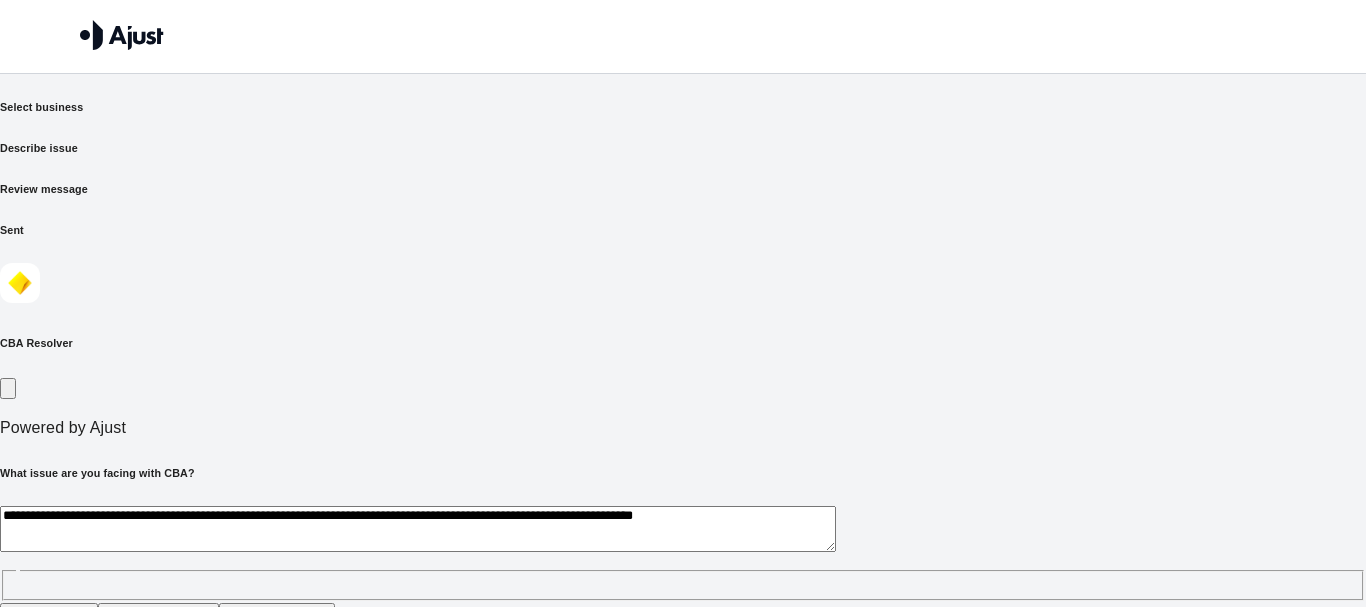 click on "**********" at bounding box center [418, 529] 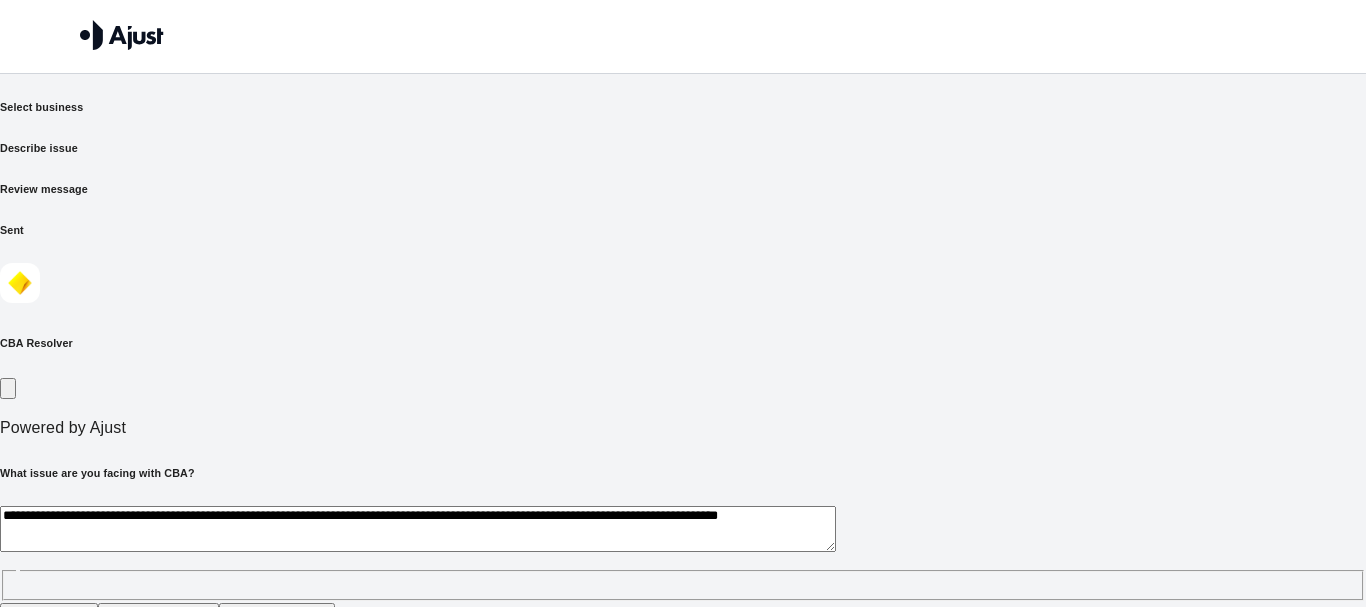 click on "**********" at bounding box center [418, 529] 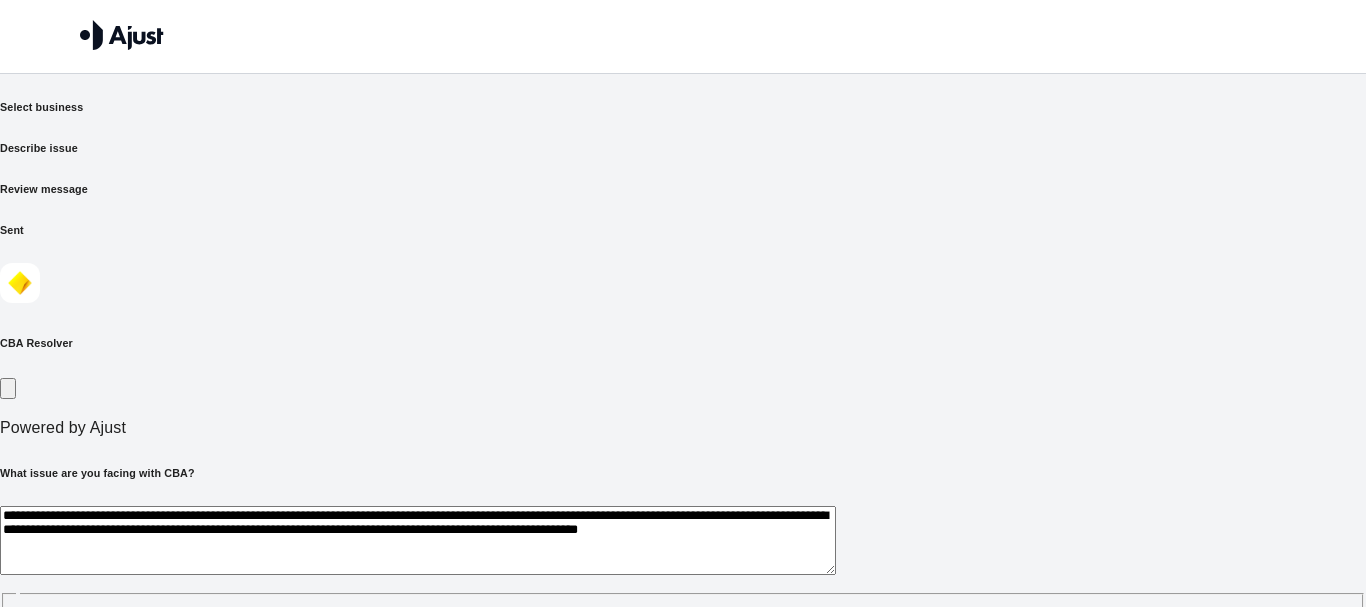 click on "**********" at bounding box center [418, 540] 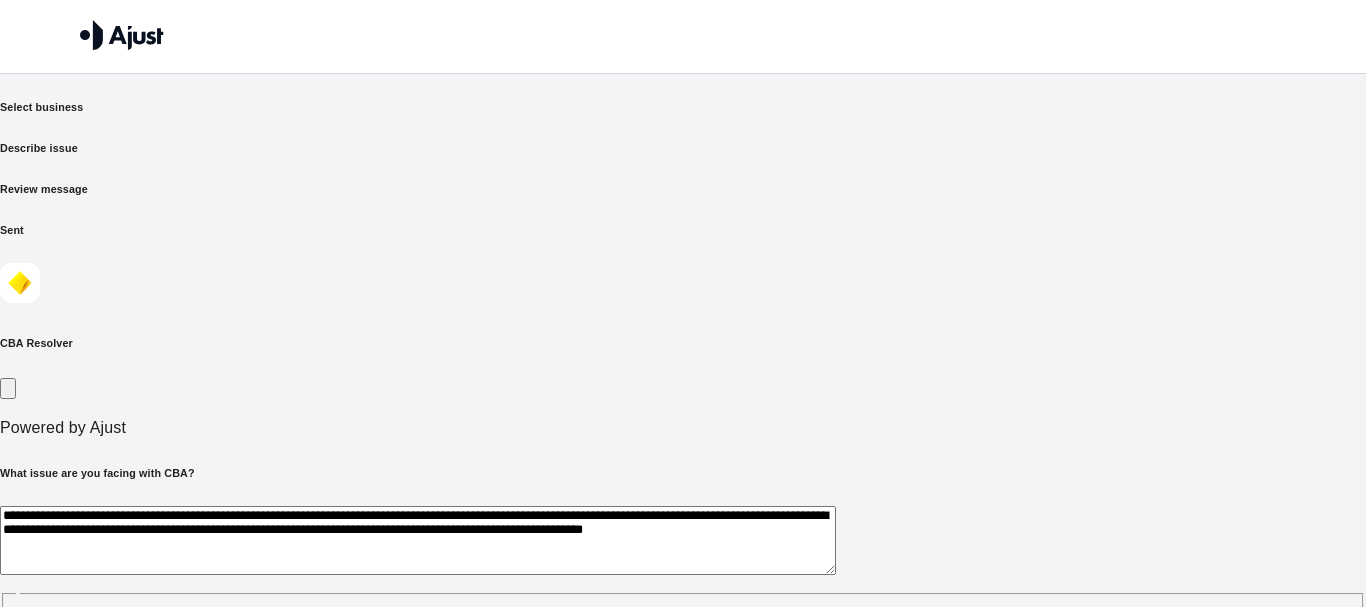 click on "**********" at bounding box center [418, 540] 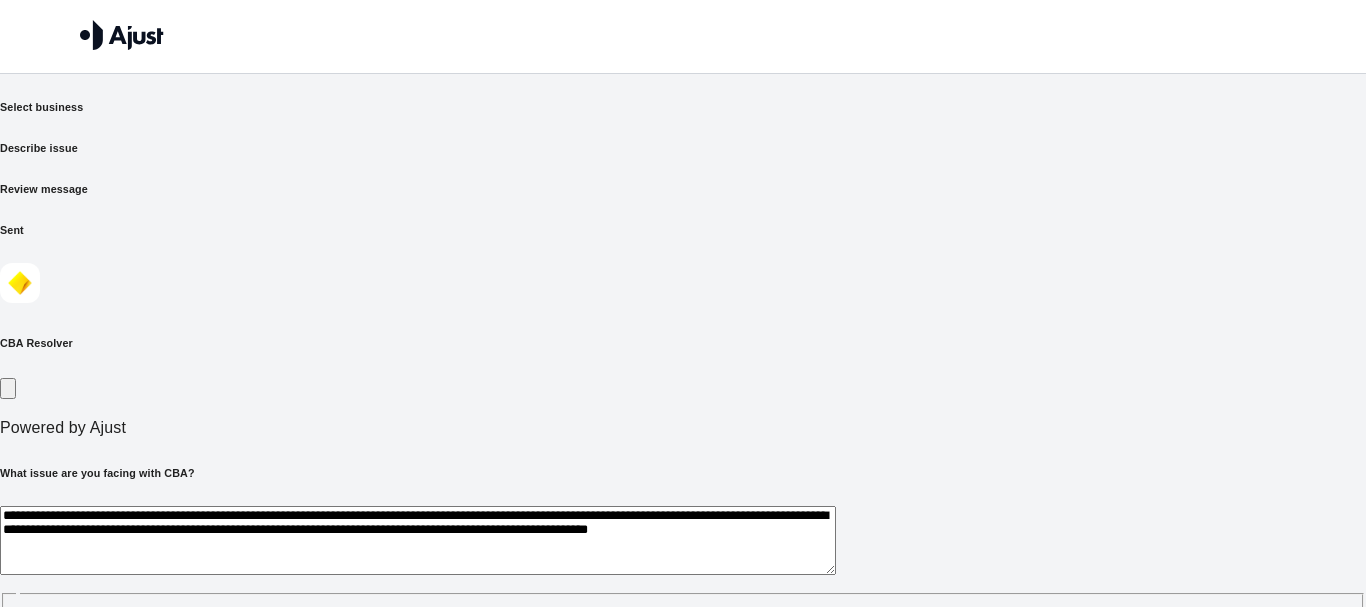 drag, startPoint x: 976, startPoint y: 437, endPoint x: 986, endPoint y: 441, distance: 10.770329 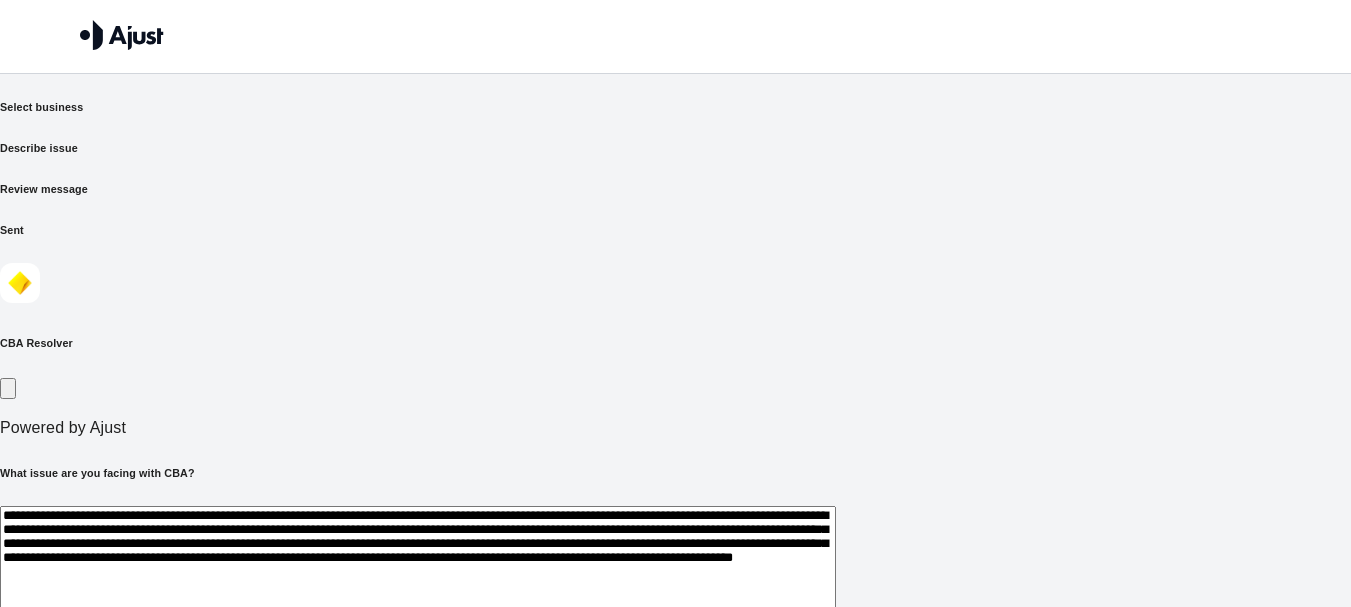 click on "**********" at bounding box center (418, 586) 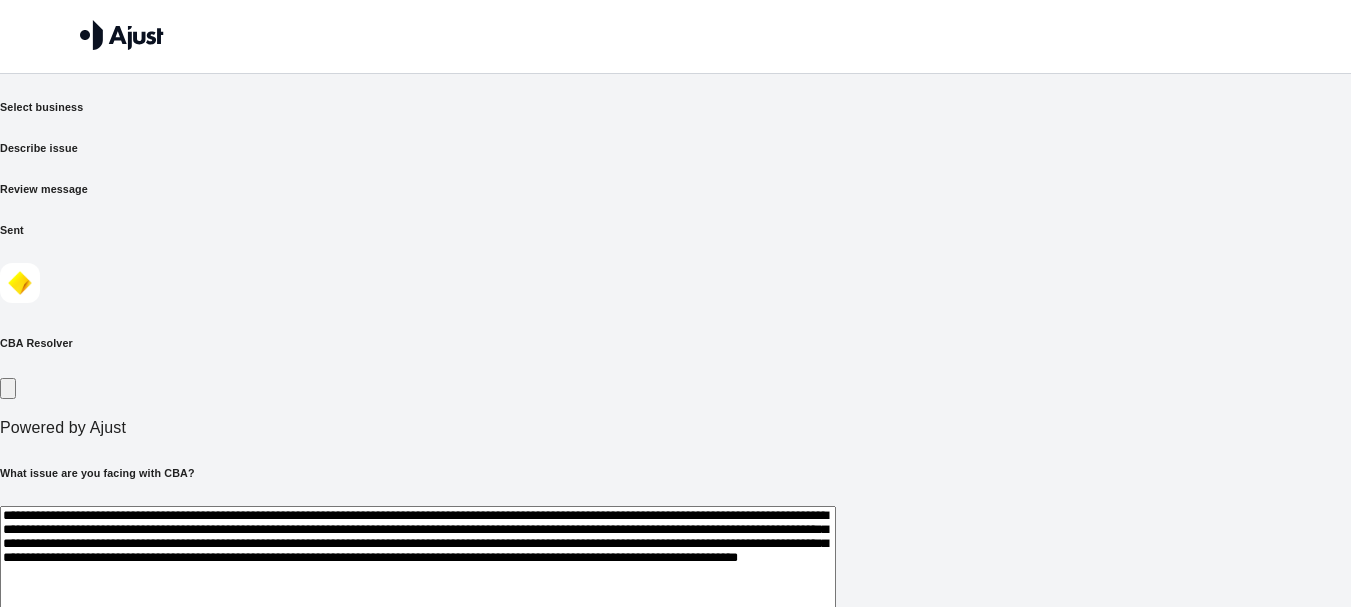 scroll, scrollTop: 47, scrollLeft: 0, axis: vertical 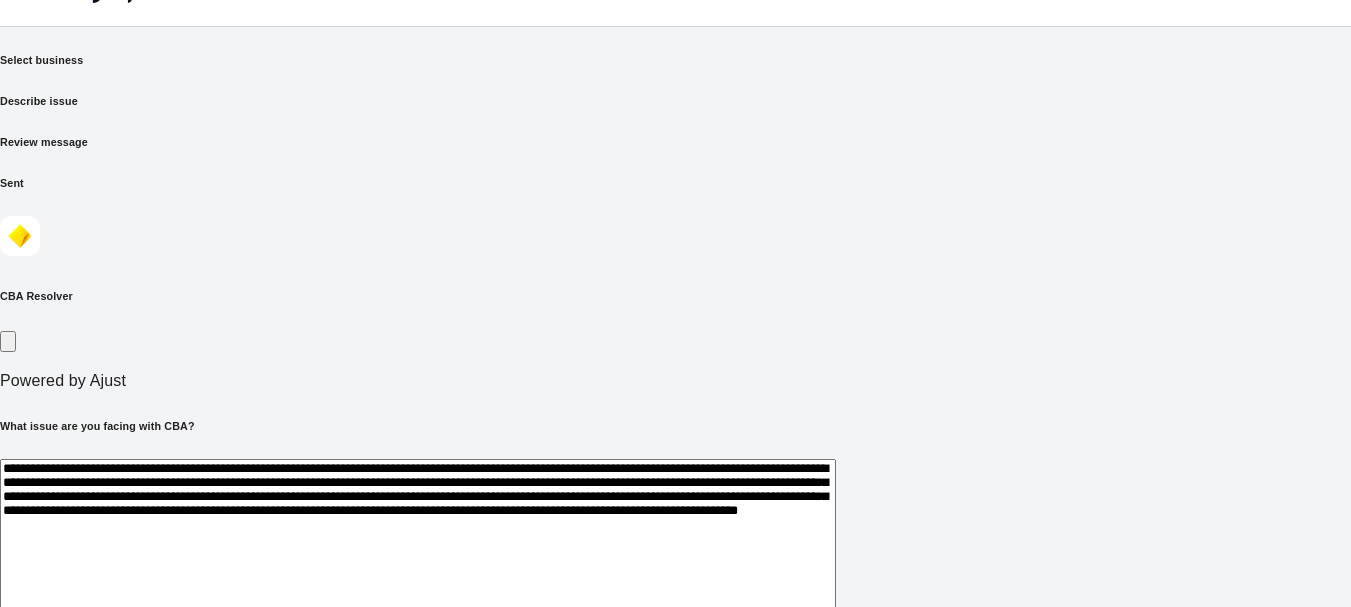 click on "**********" at bounding box center [418, 539] 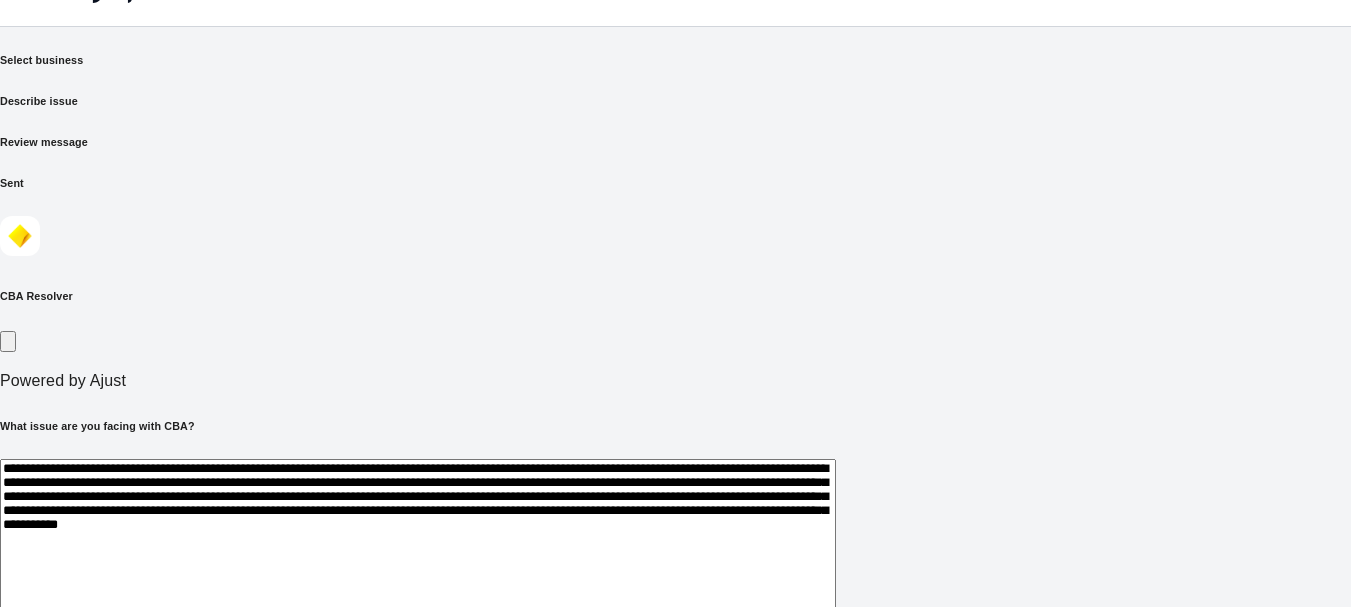 click on "**********" at bounding box center (418, 539) 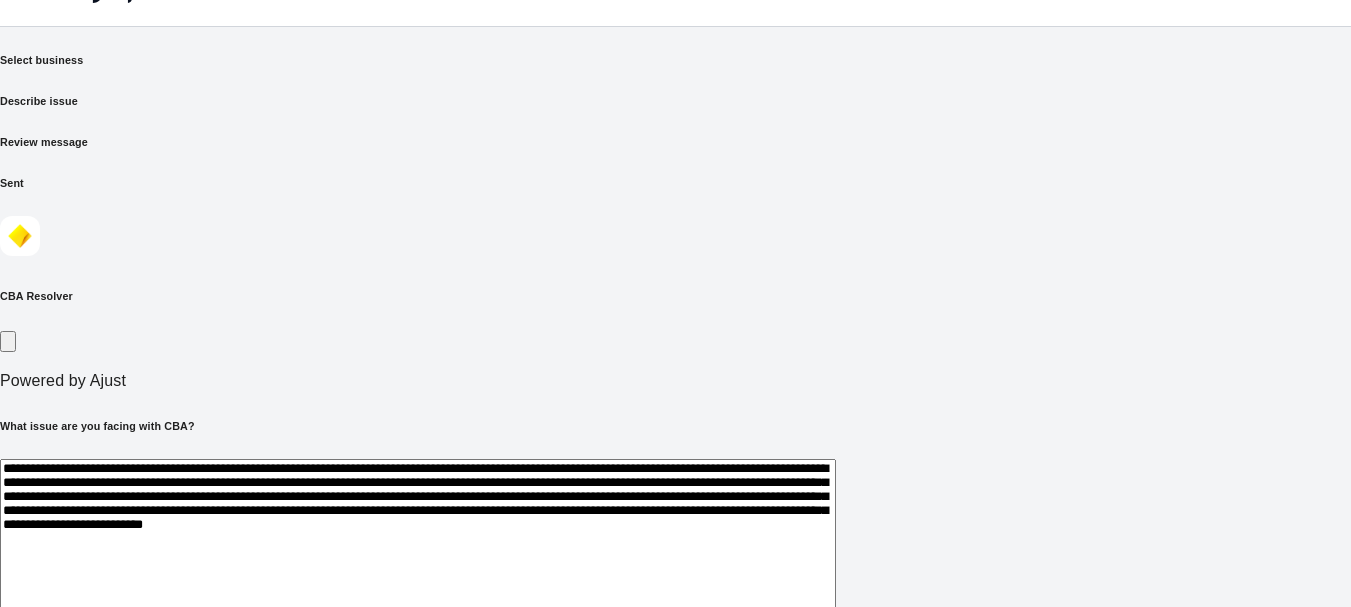 click on "**********" at bounding box center [418, 539] 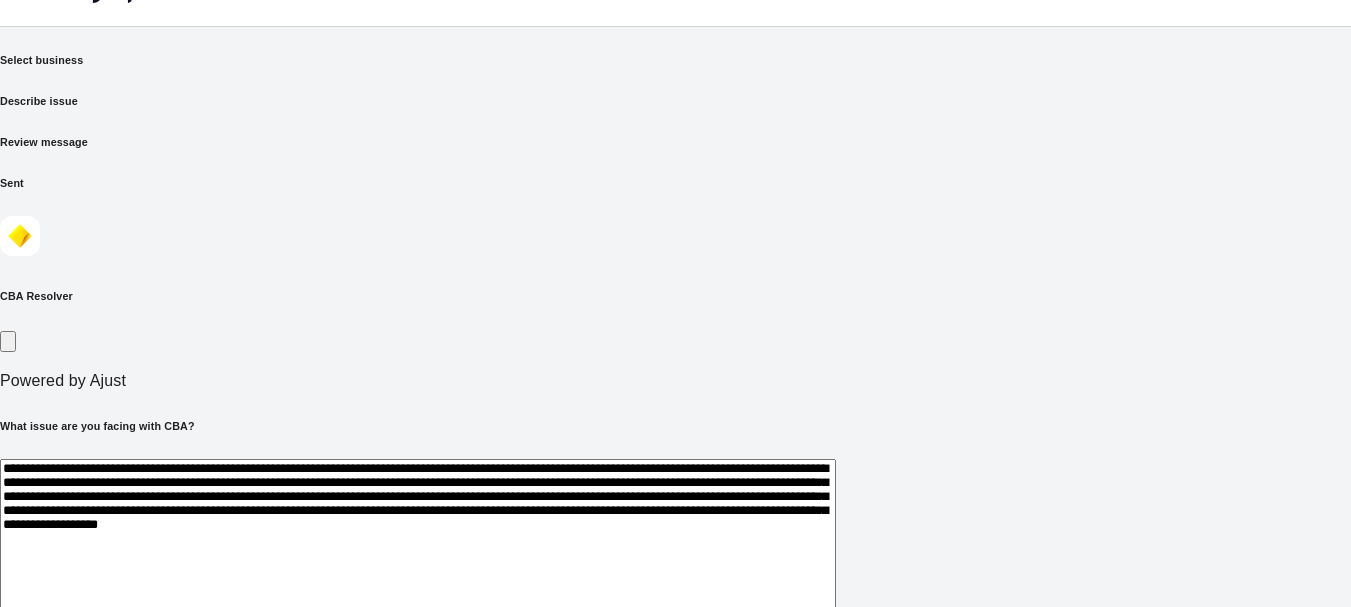 drag, startPoint x: 859, startPoint y: 478, endPoint x: 819, endPoint y: 480, distance: 40.04997 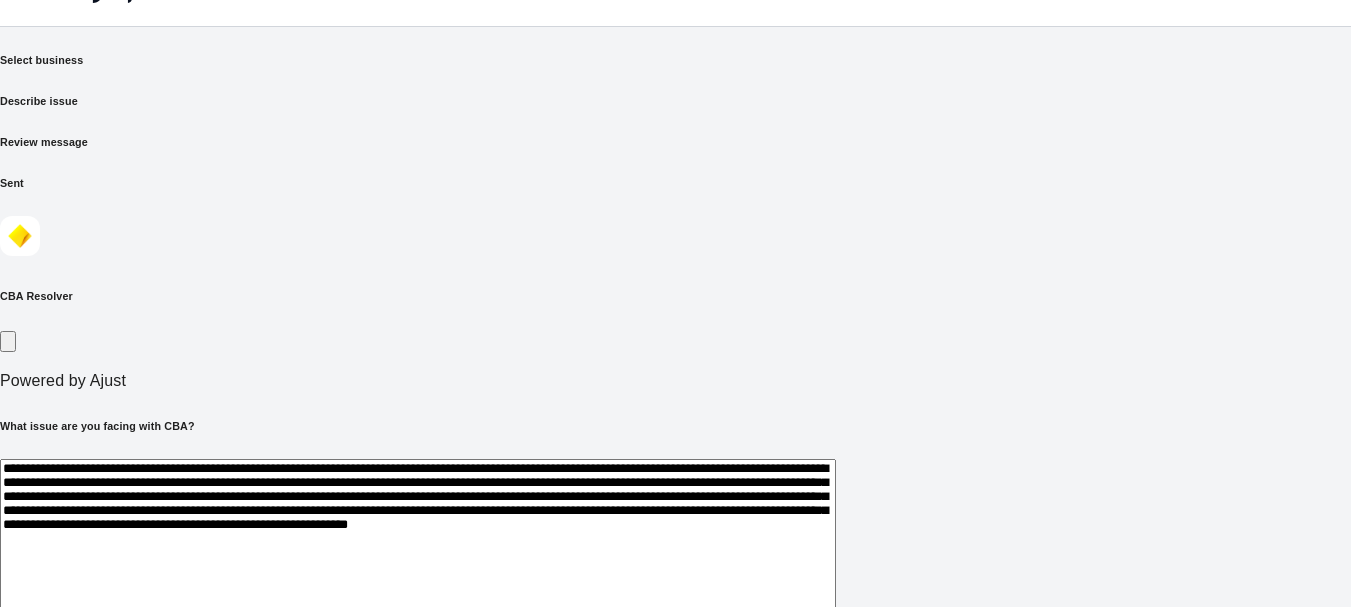 click on "**********" at bounding box center (418, 551) 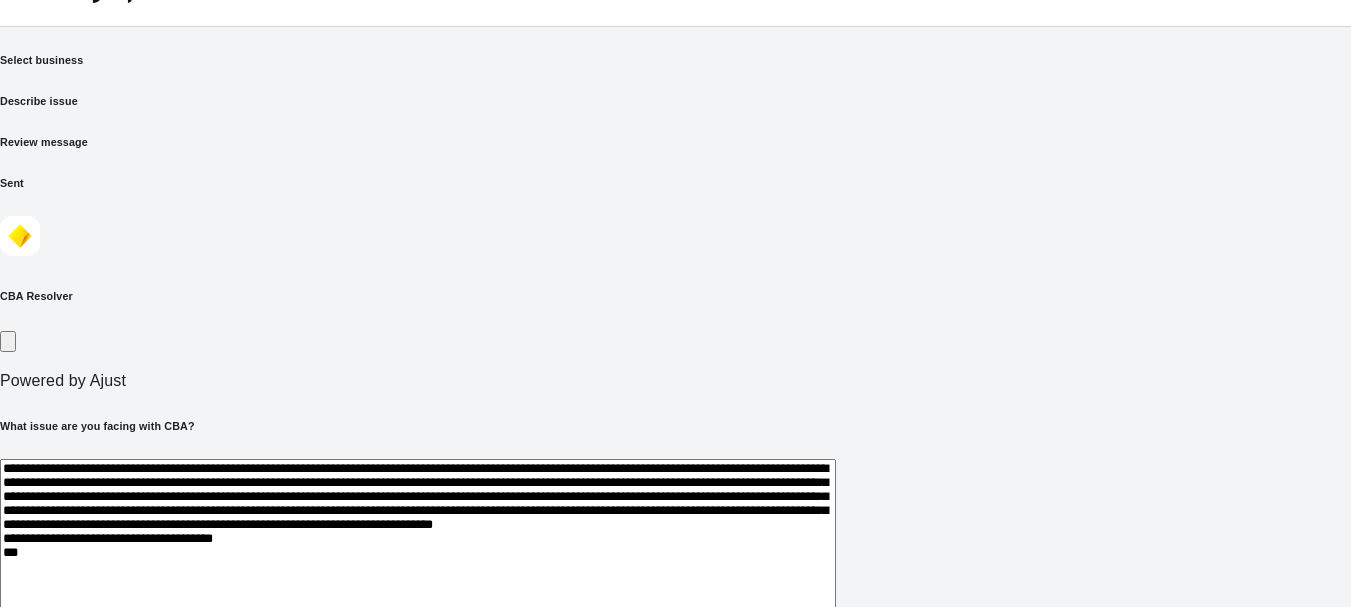click on "**********" at bounding box center (418, 574) 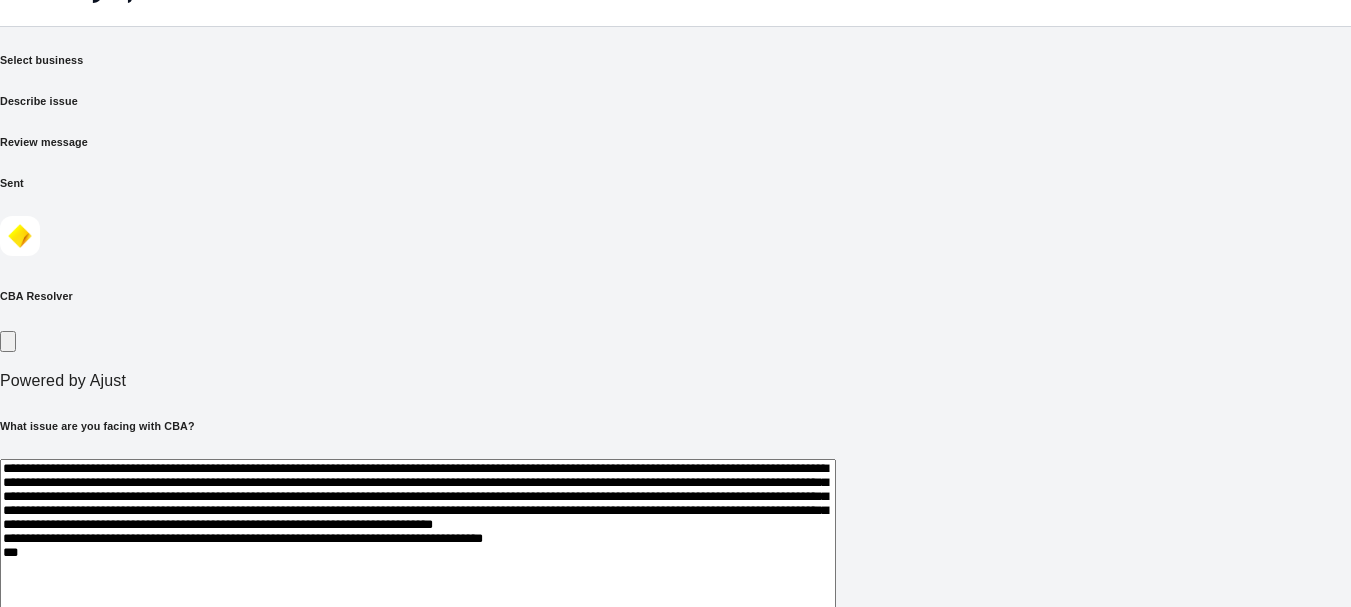 click on "**********" at bounding box center (418, 574) 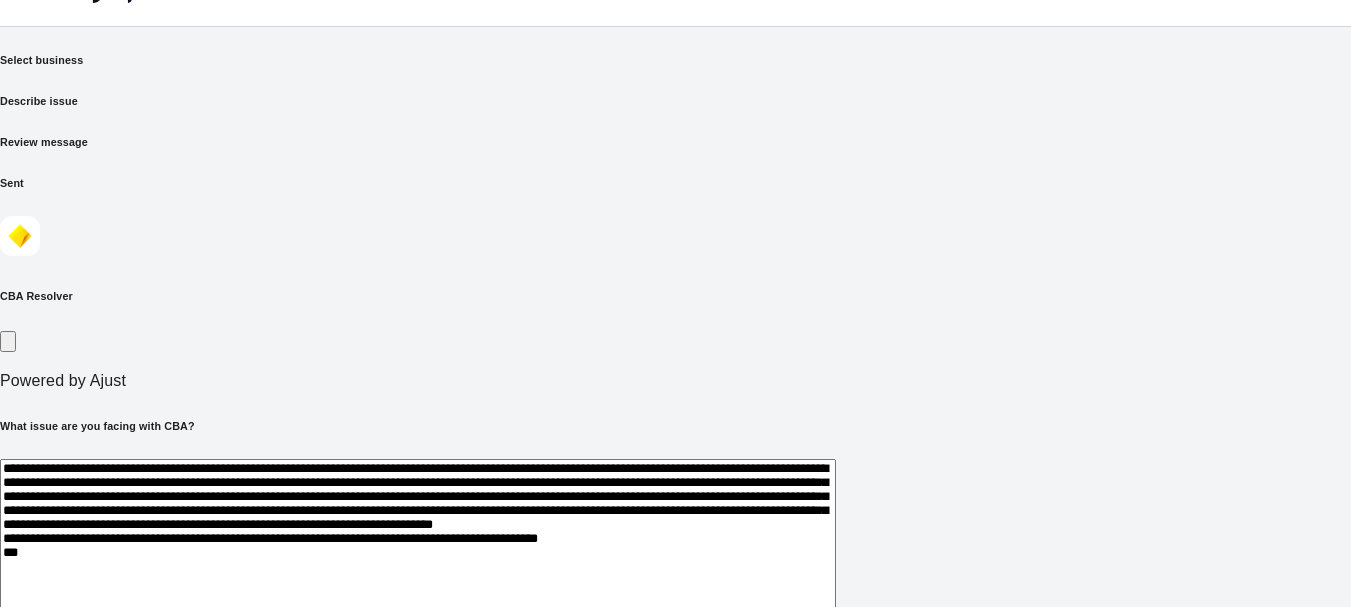 drag, startPoint x: 1034, startPoint y: 526, endPoint x: 1056, endPoint y: 524, distance: 22.090721 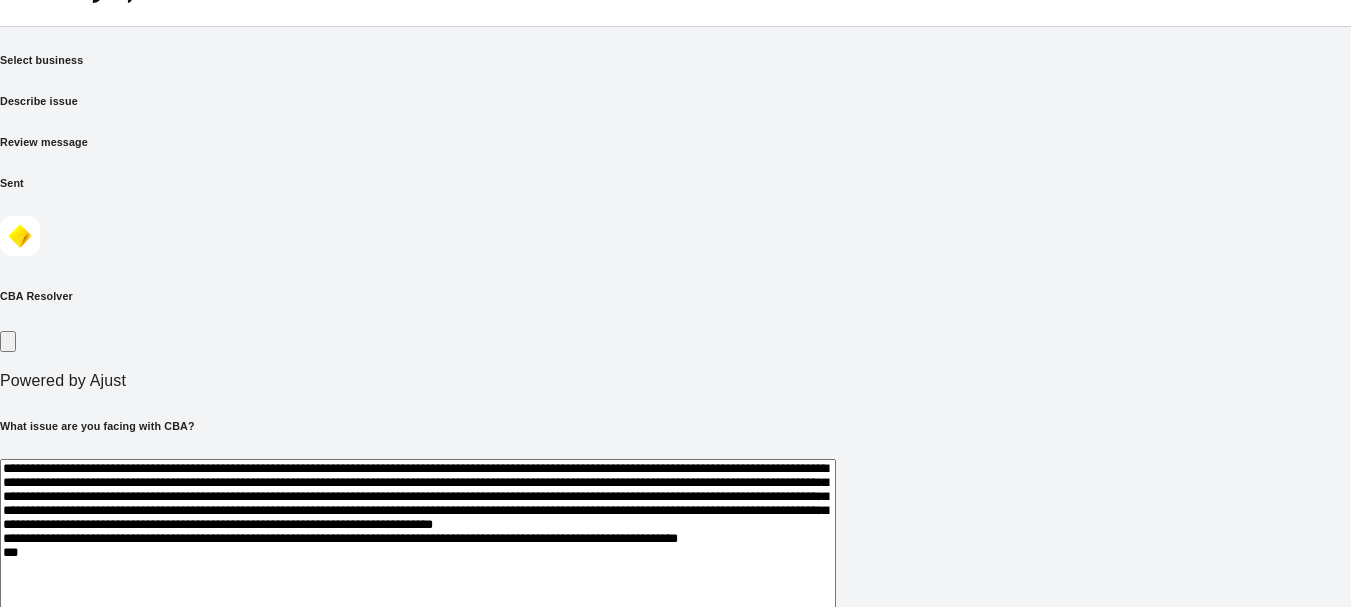 type on "**********" 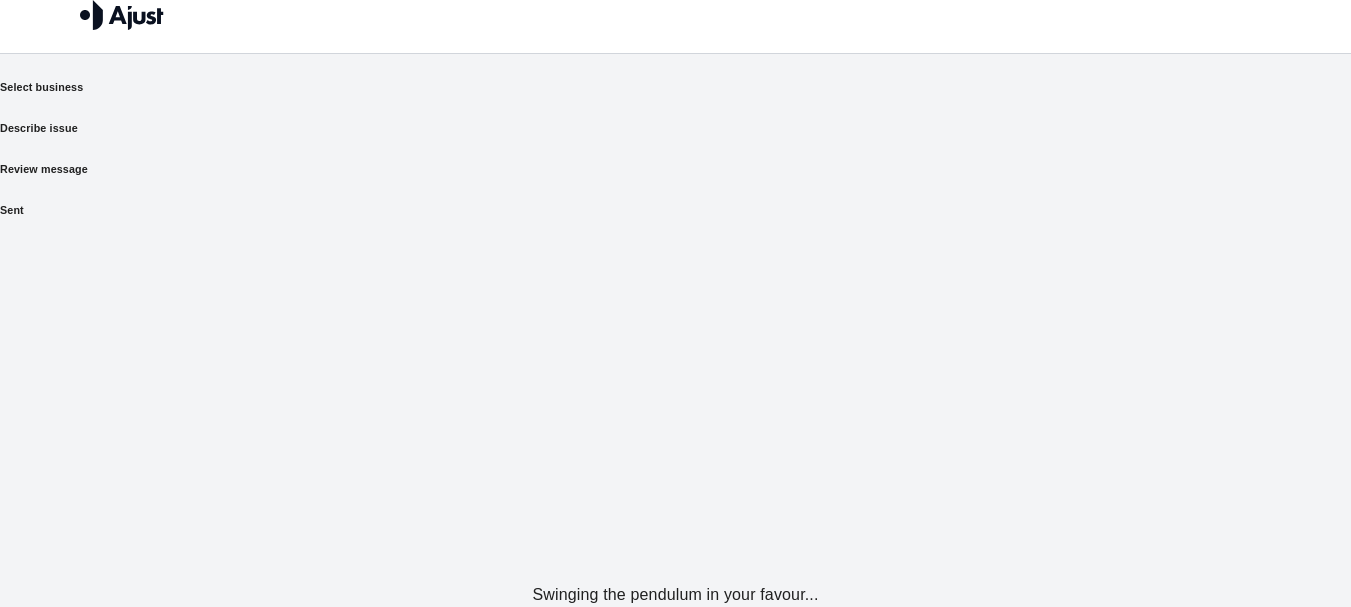 scroll, scrollTop: 0, scrollLeft: 0, axis: both 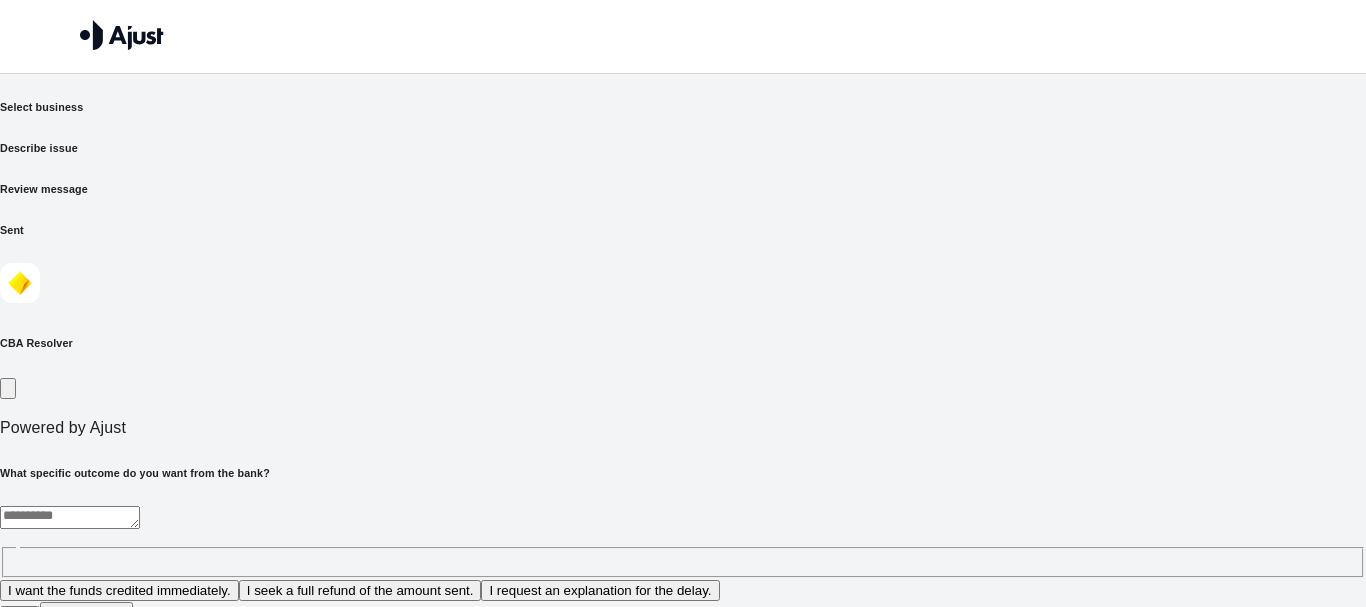click on "Select business" at bounding box center (683, 107) 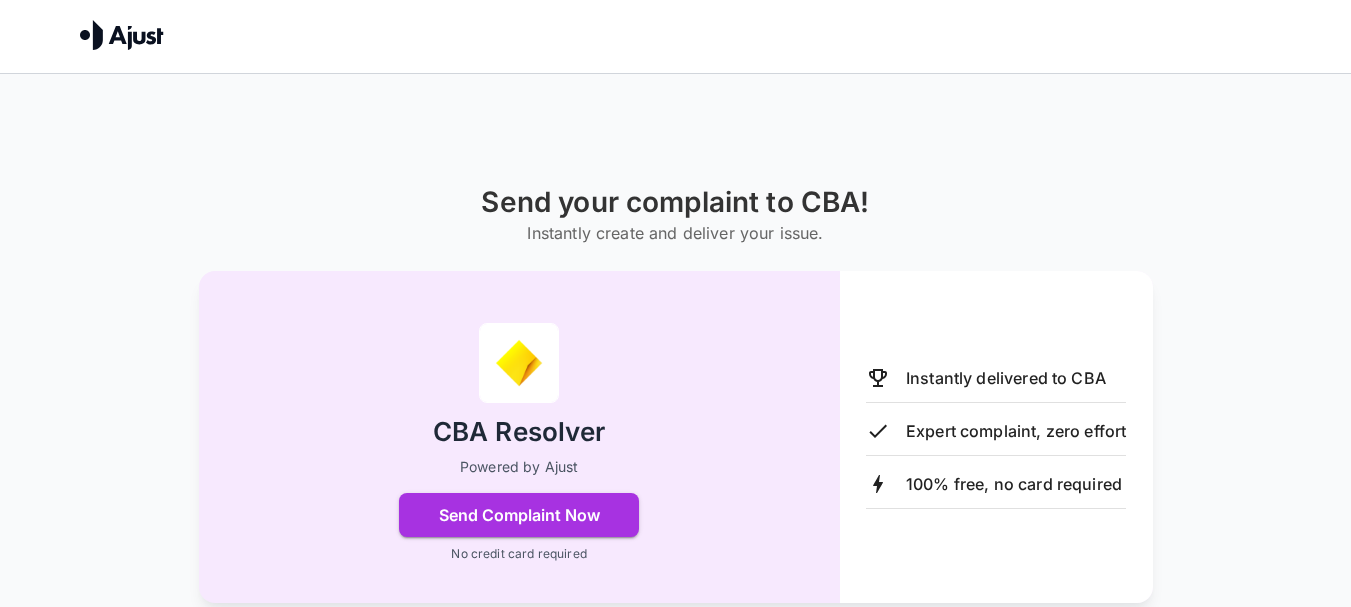 scroll, scrollTop: 164, scrollLeft: 0, axis: vertical 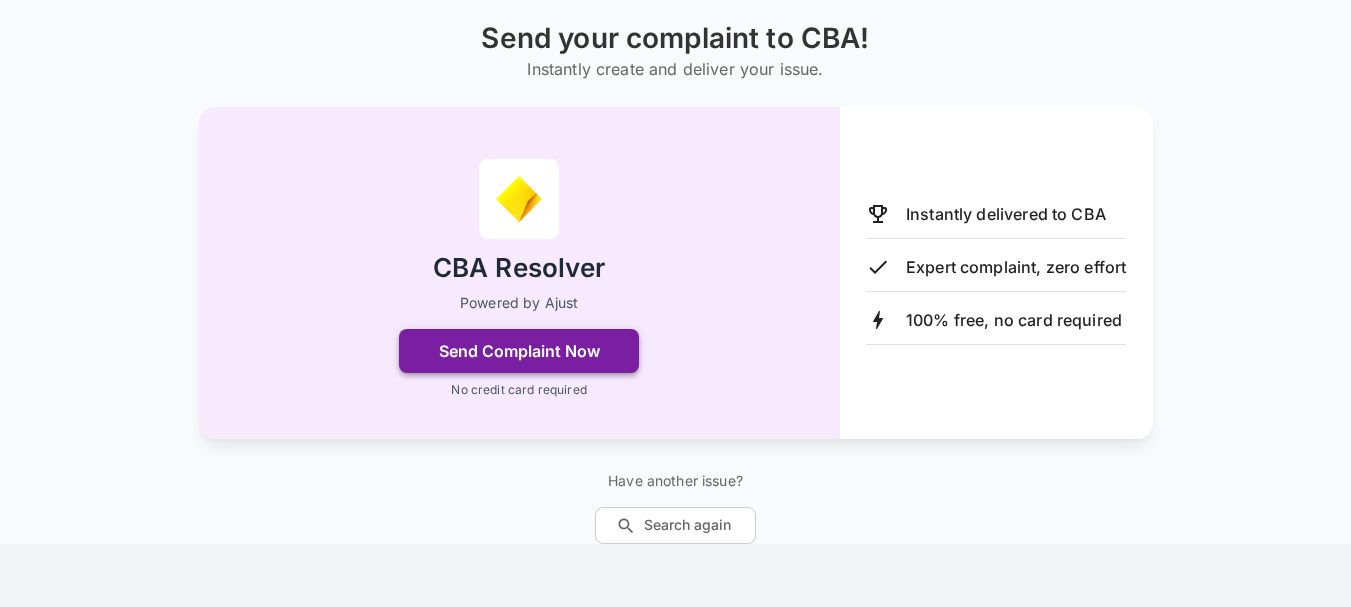 click on "Send Complaint Now" at bounding box center [519, 351] 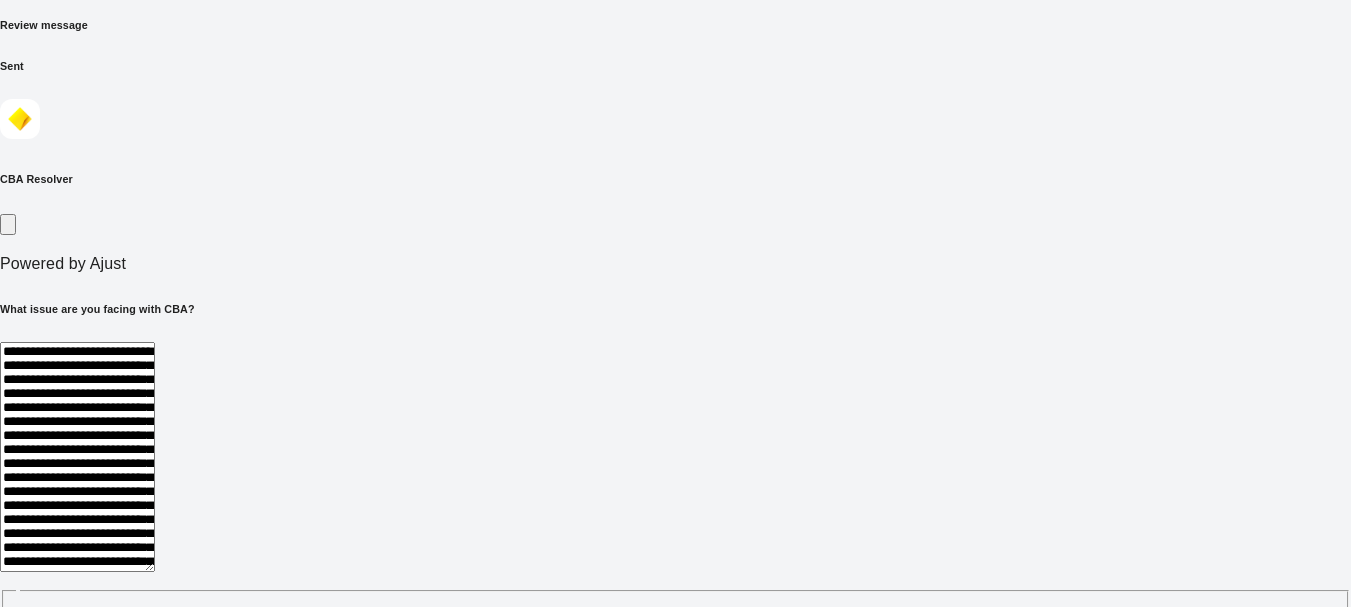 scroll, scrollTop: 0, scrollLeft: 0, axis: both 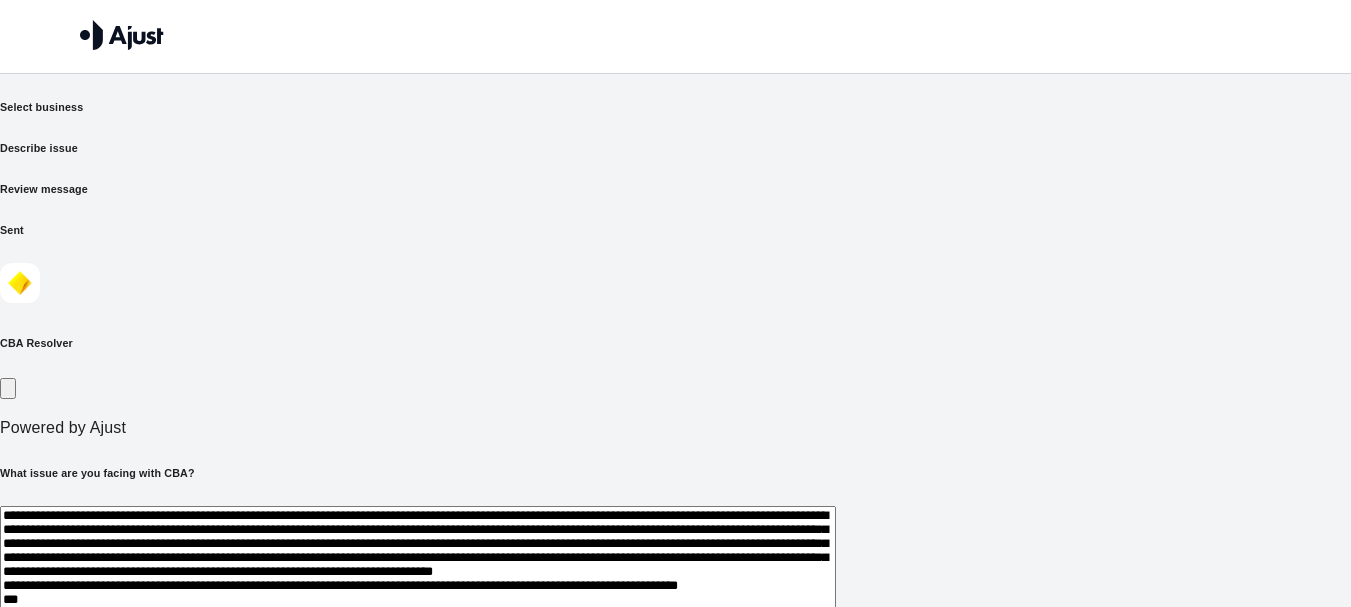 drag, startPoint x: 251, startPoint y: 384, endPoint x: 942, endPoint y: 526, distance: 705.4396 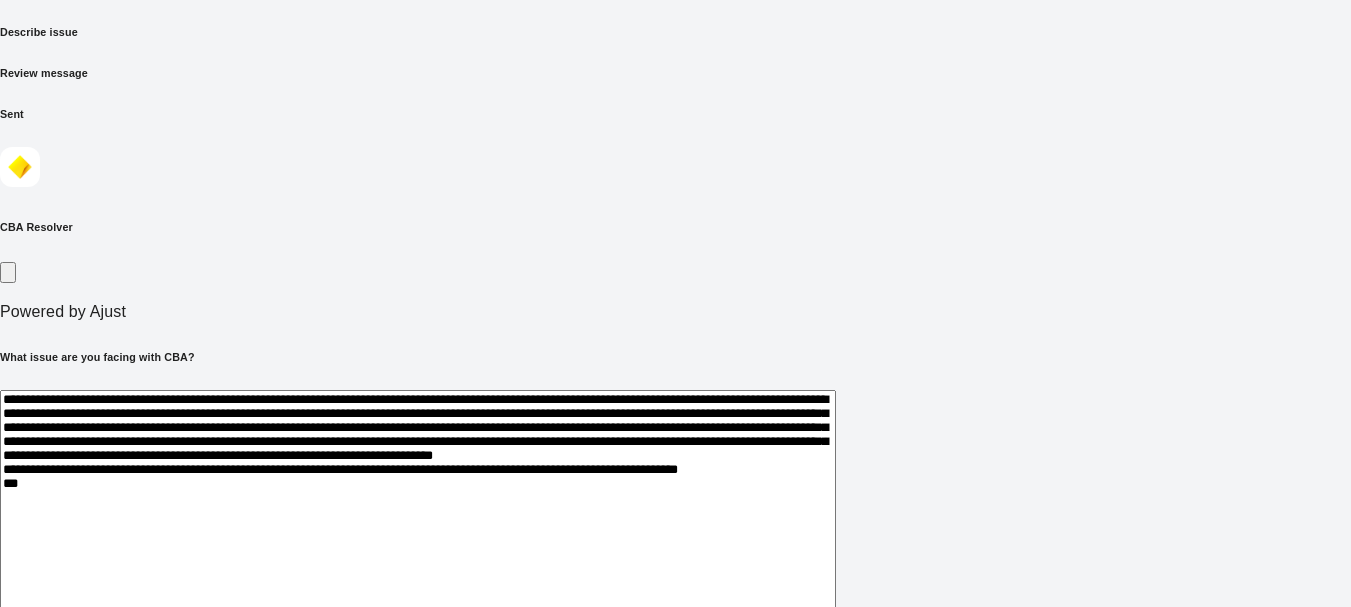 scroll, scrollTop: 23, scrollLeft: 0, axis: vertical 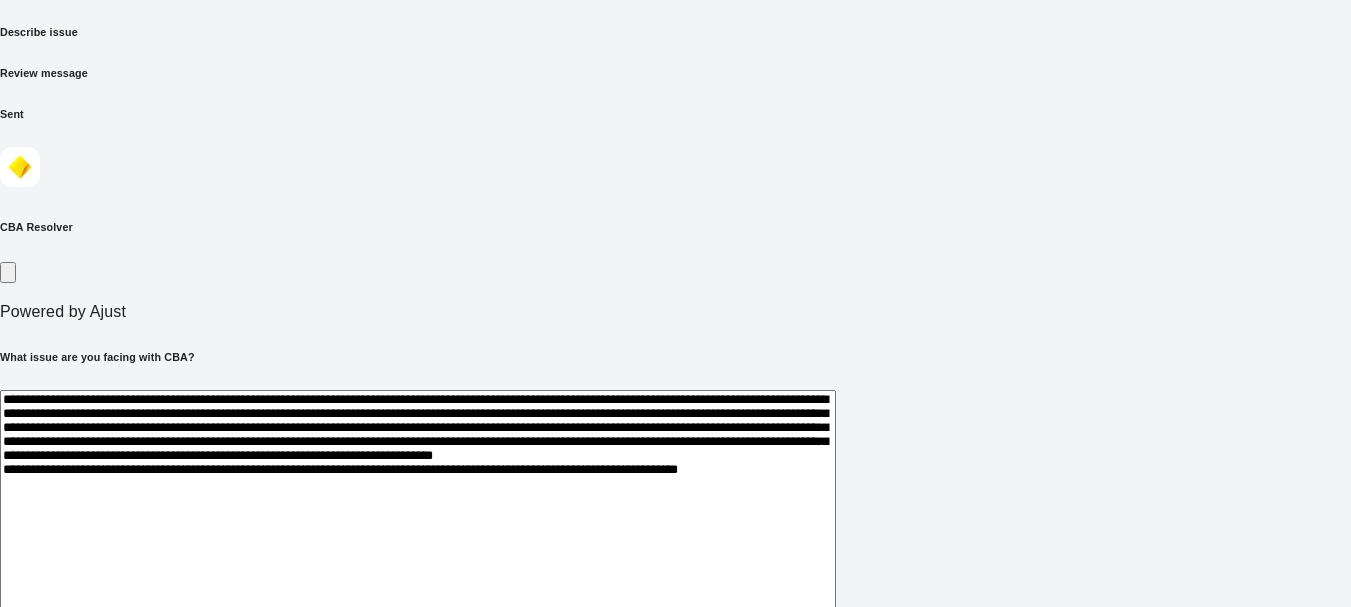 type on "**********" 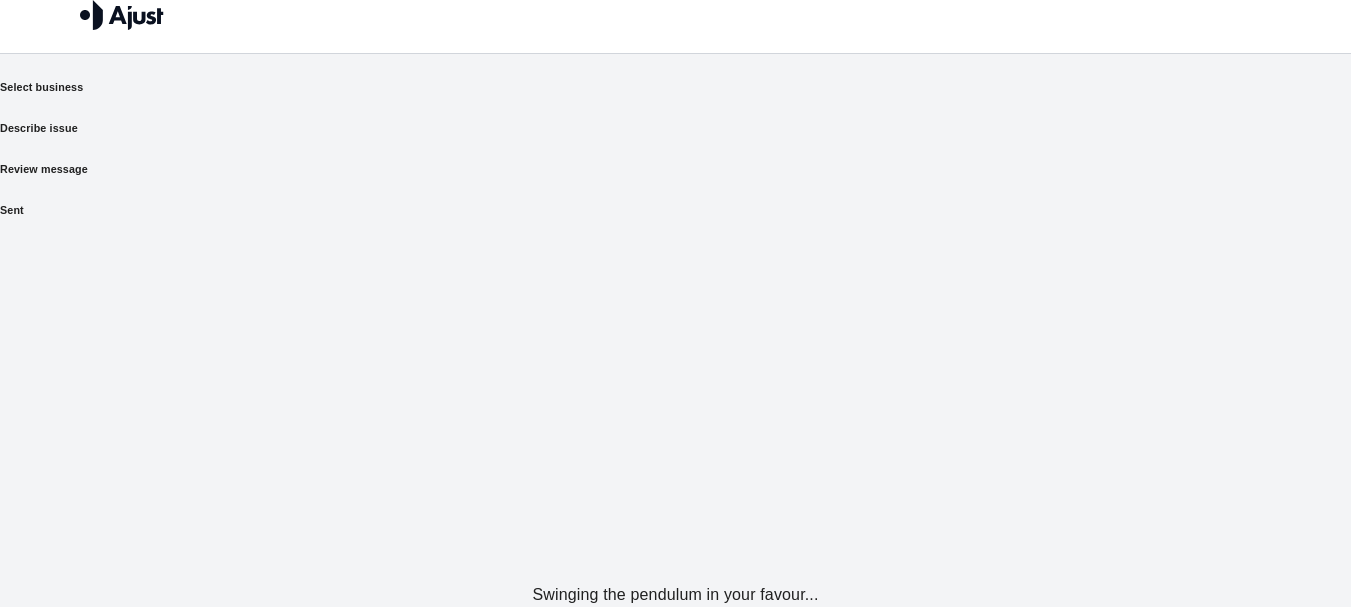 scroll, scrollTop: 0, scrollLeft: 0, axis: both 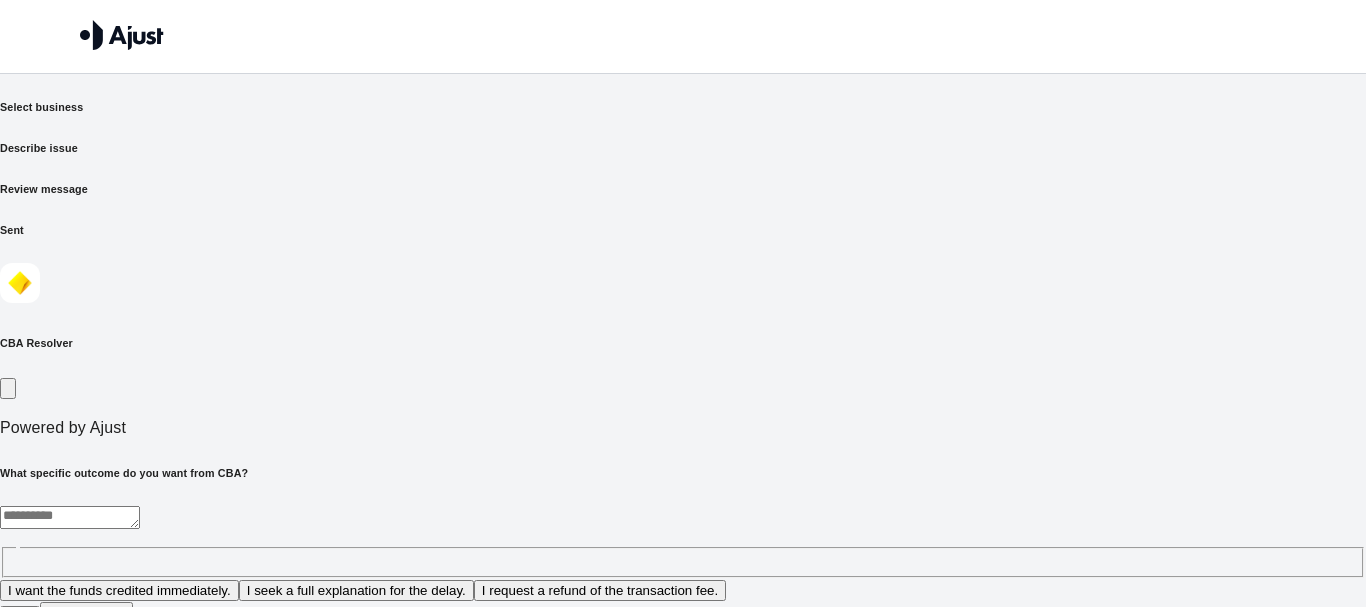 click at bounding box center [70, 517] 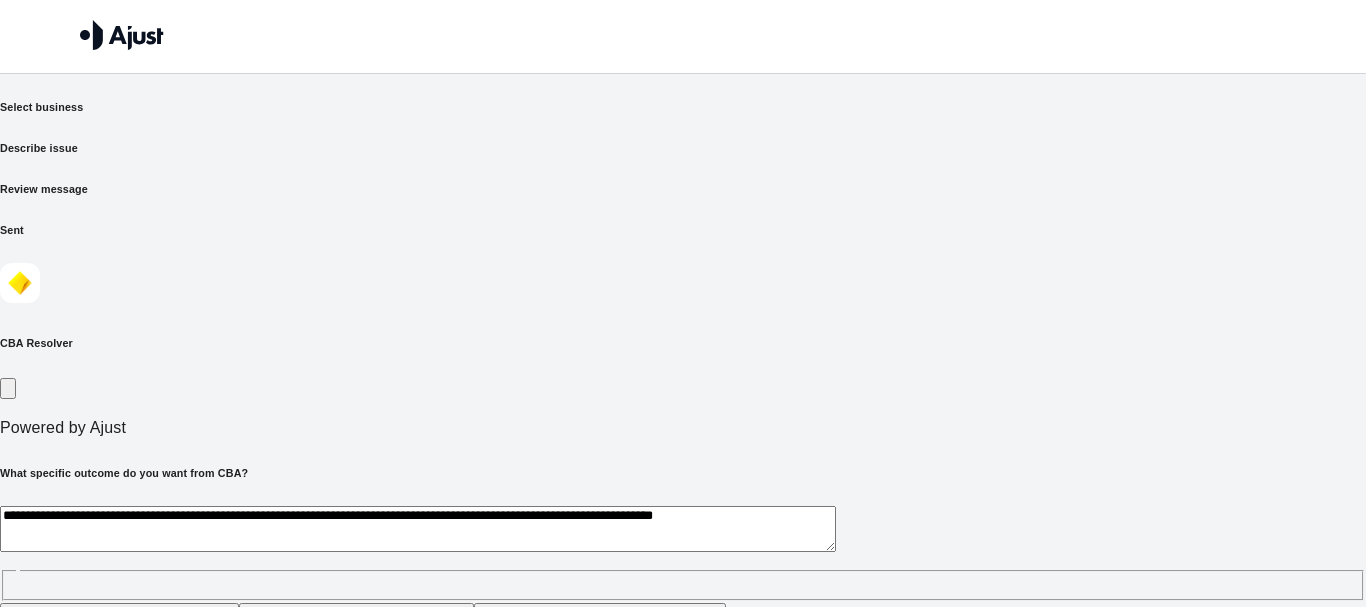 click on "**********" at bounding box center [418, 529] 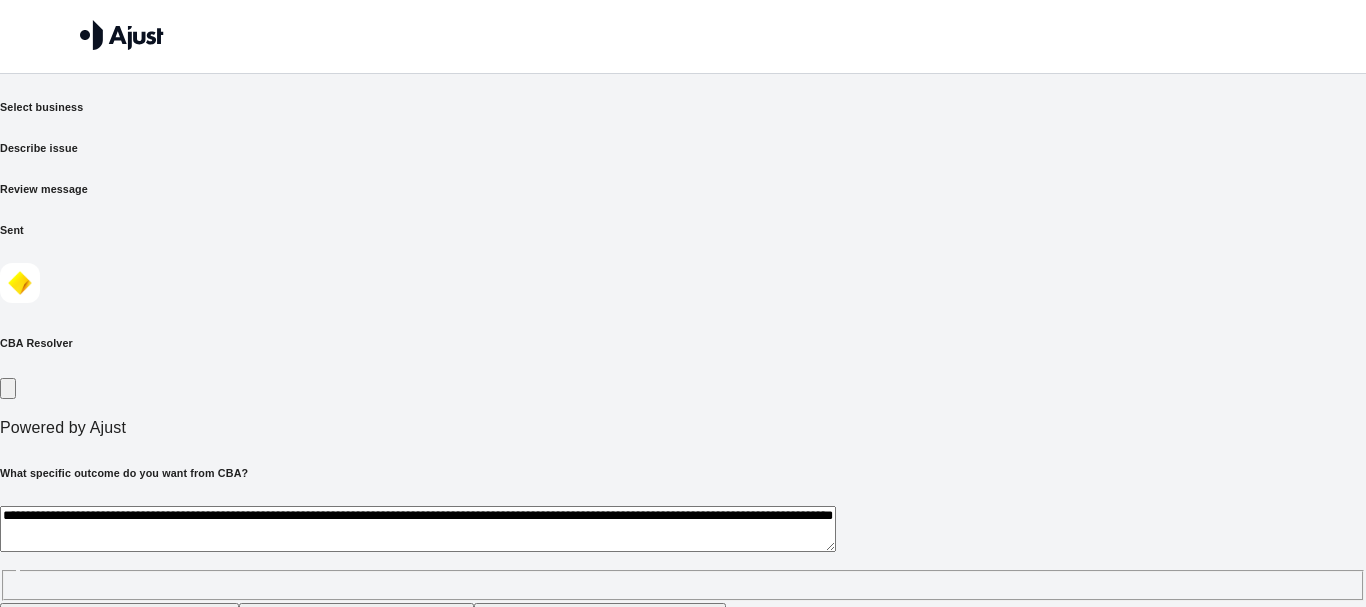 click on "**********" at bounding box center [418, 529] 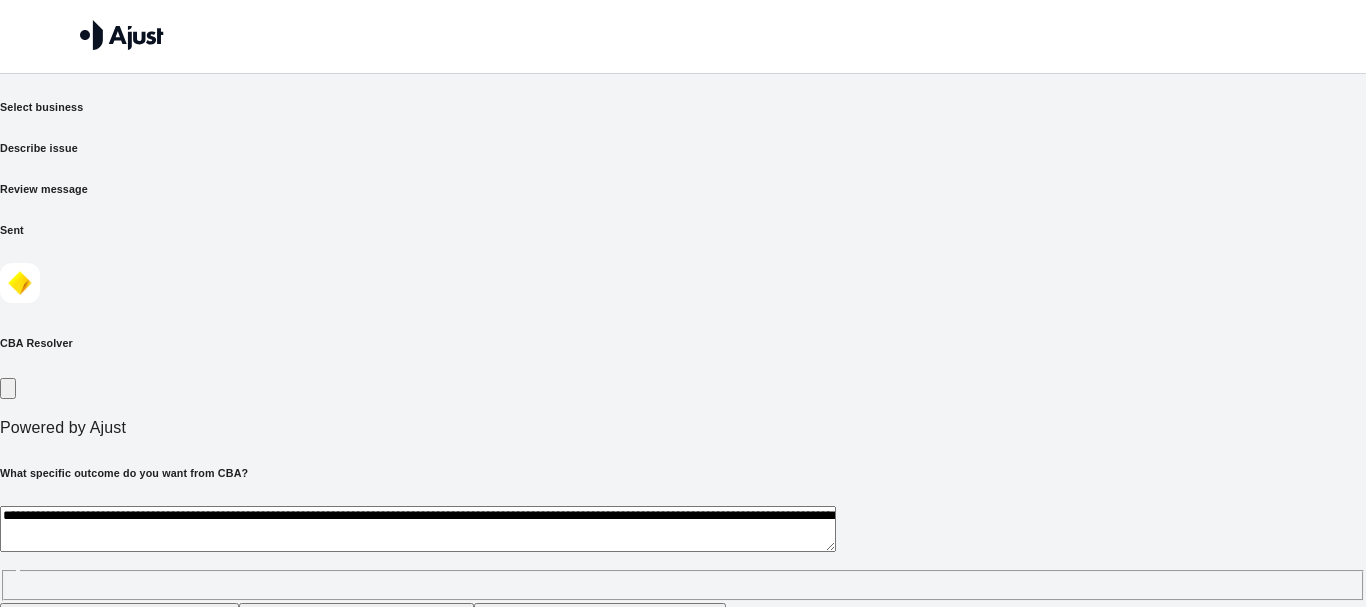 click on "**********" at bounding box center (418, 529) 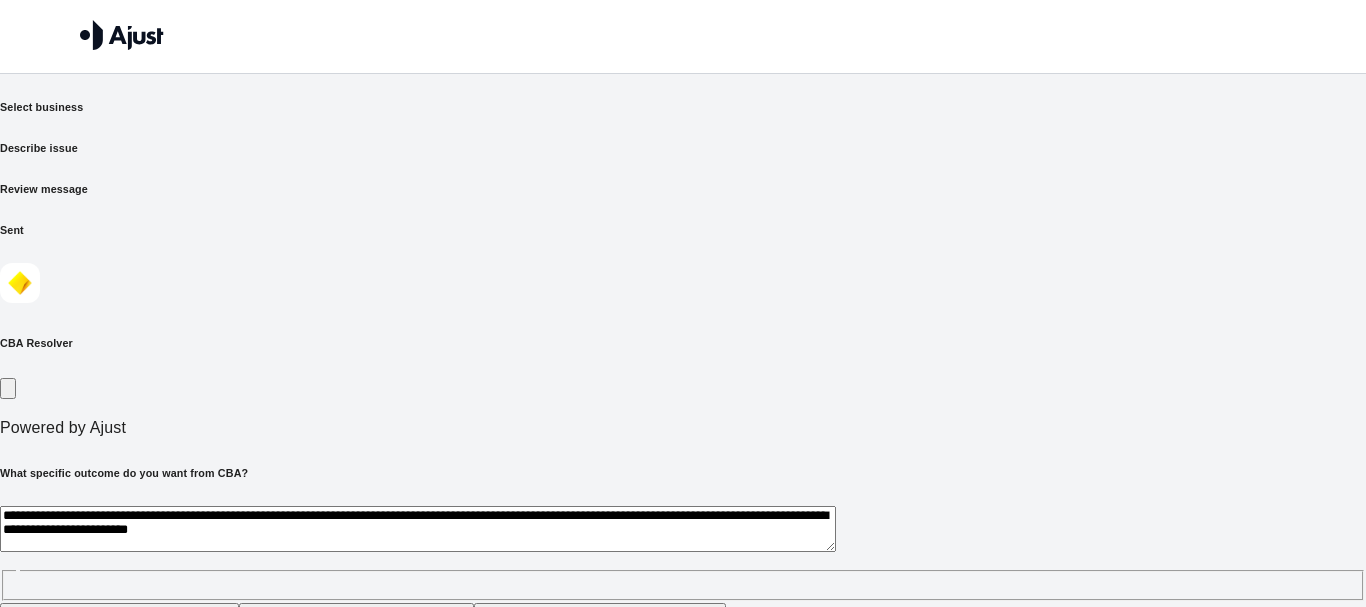 click on "**********" at bounding box center [418, 529] 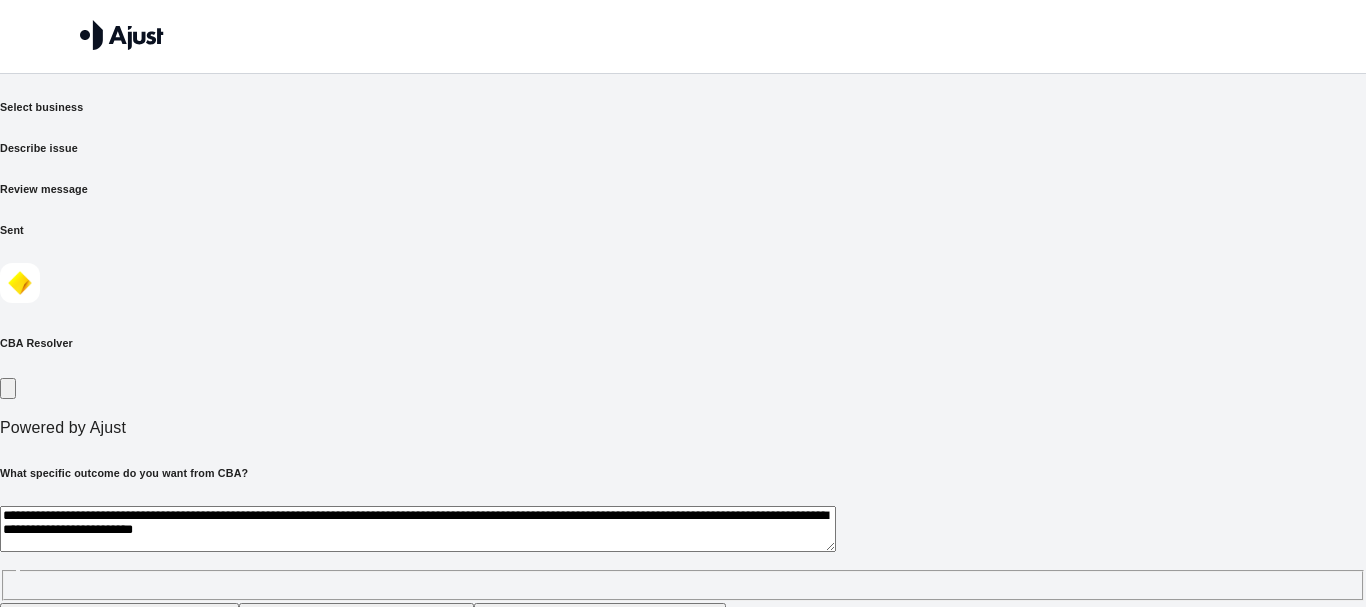 click on "**********" at bounding box center [418, 529] 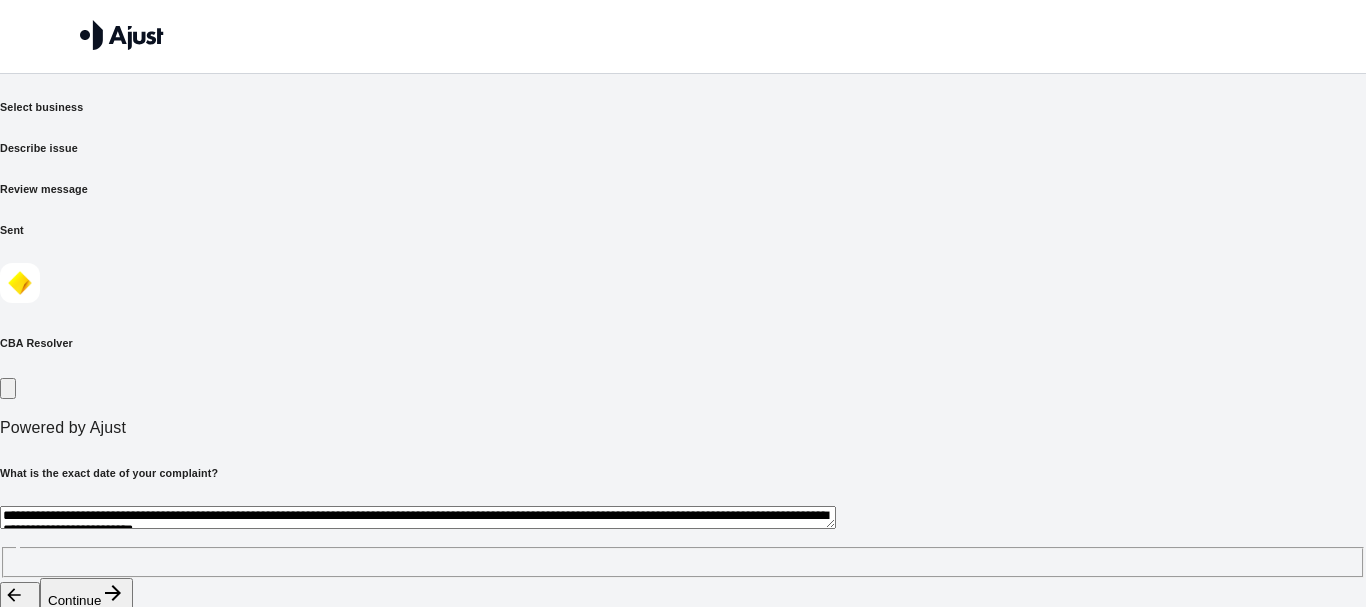 click on "Continue" at bounding box center (86, 594) 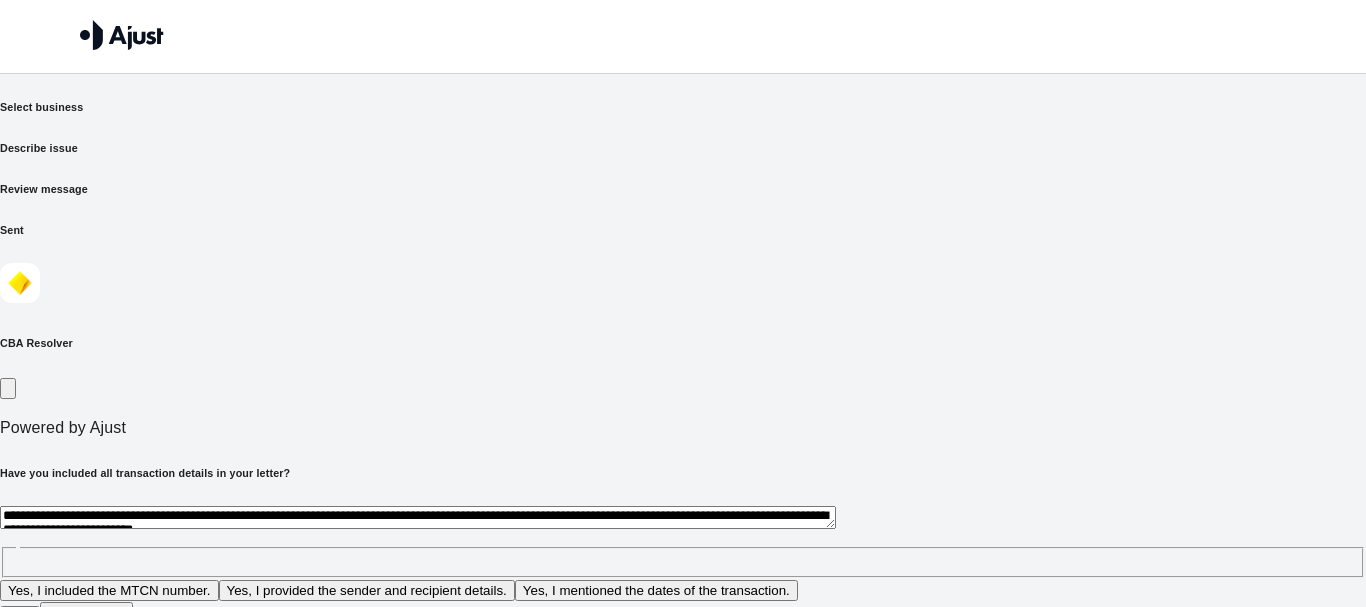 click on "Yes, I included the MTCN number." at bounding box center [109, 590] 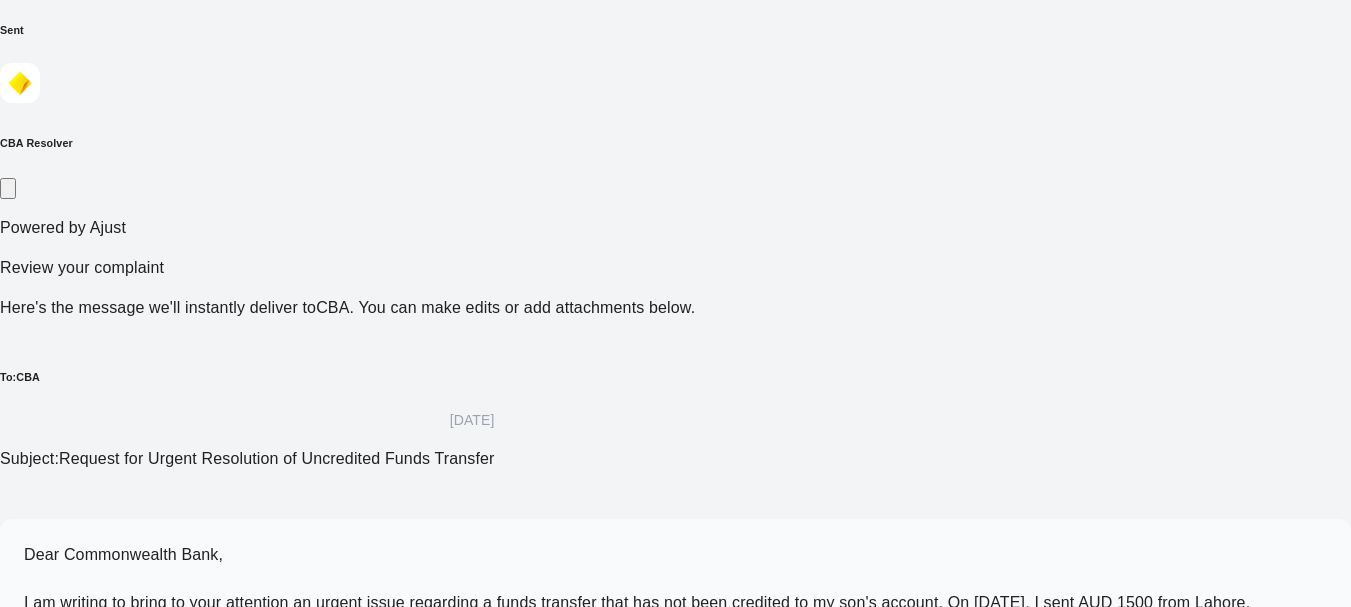 scroll, scrollTop: 282, scrollLeft: 0, axis: vertical 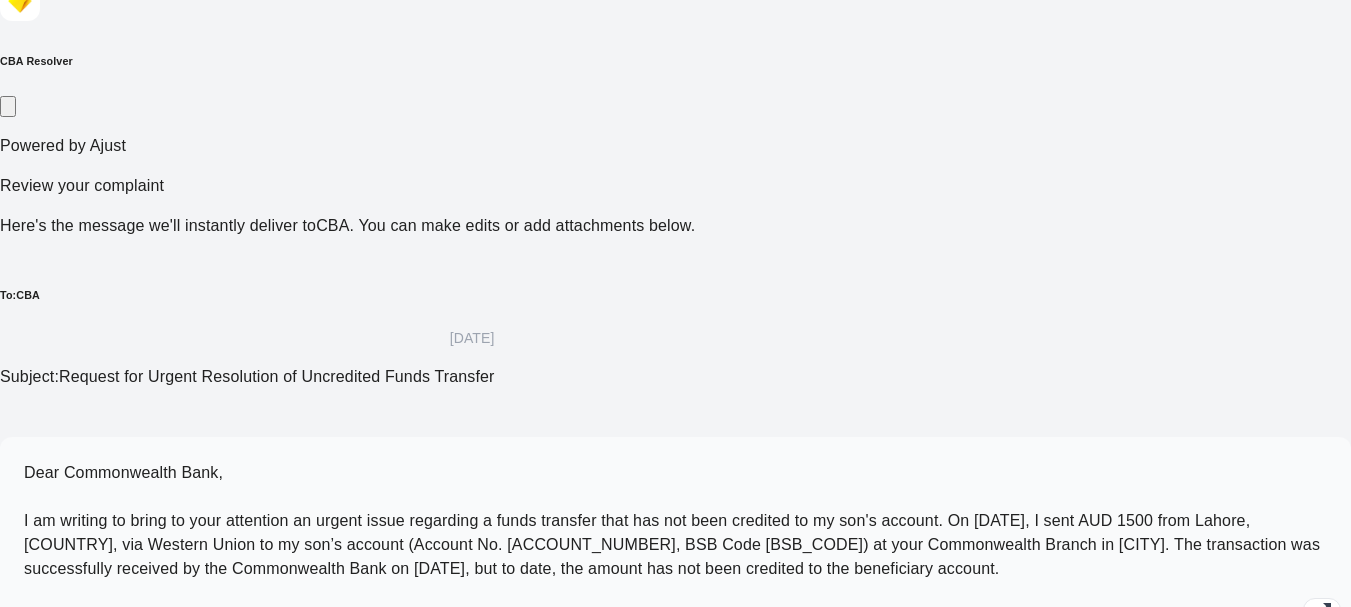 click on "Dear Commonwealth Bank,
I am writing to bring to your attention an urgent issue regarding a funds transfer that has not been credited to my son's account. On [DATE], I sent AUD 1500 from Lahore, [COUNTRY], via Western Union to my son’s account (Account No. [ACCOUNT_NUMBER], BSB Code [BSB_CODE]) at your Commonwealth Branch in [CITY]. The transaction was successfully received by the Commonwealth Bank on [DATE], but to date, the amount has not been credited to the beneficiary account.
I have already registered a complaint with West ..." at bounding box center (675, 545) 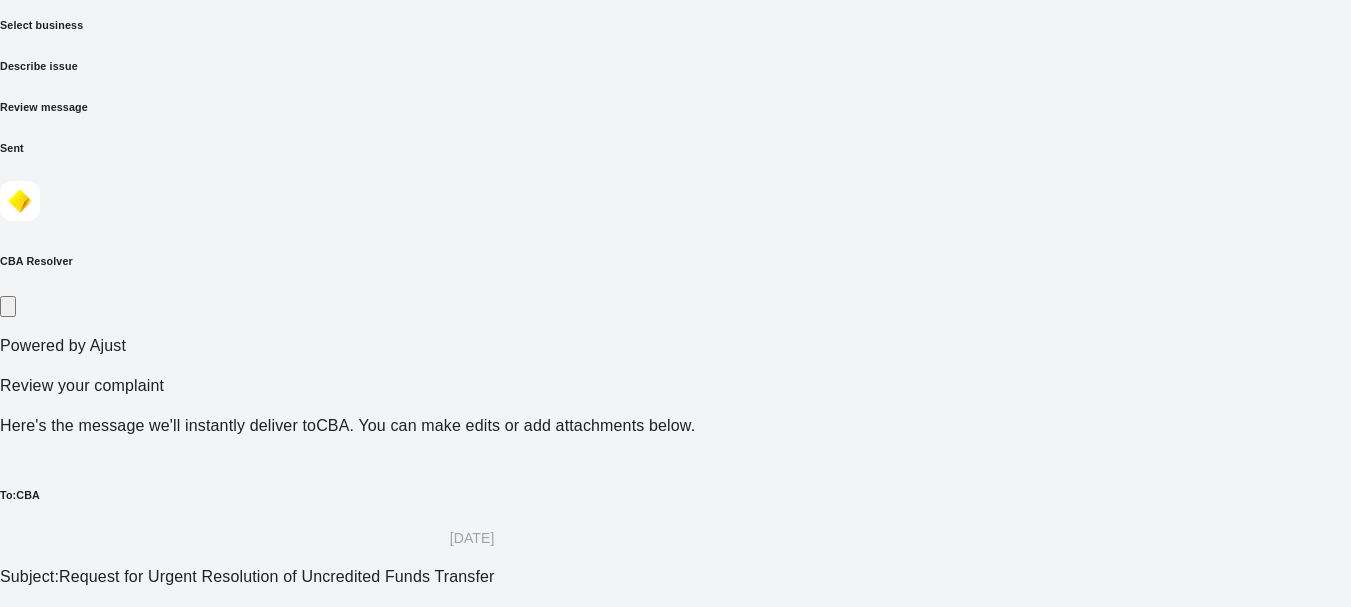 scroll, scrollTop: 282, scrollLeft: 0, axis: vertical 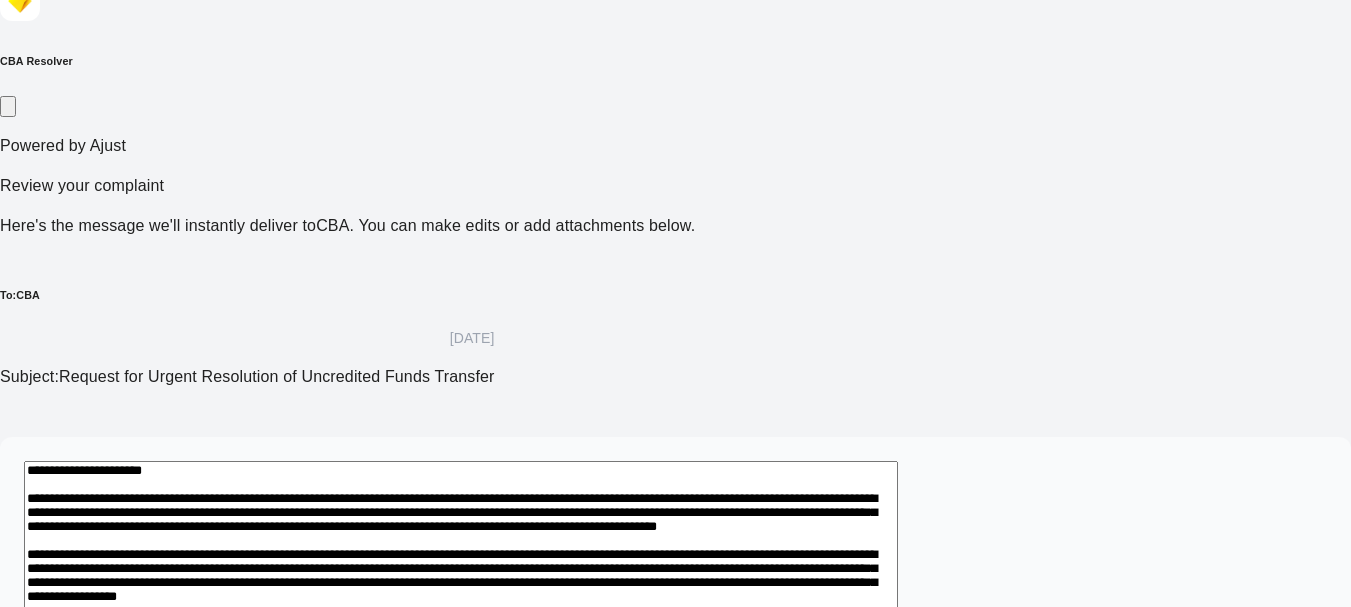 drag, startPoint x: 509, startPoint y: 330, endPoint x: 532, endPoint y: 338, distance: 24.351591 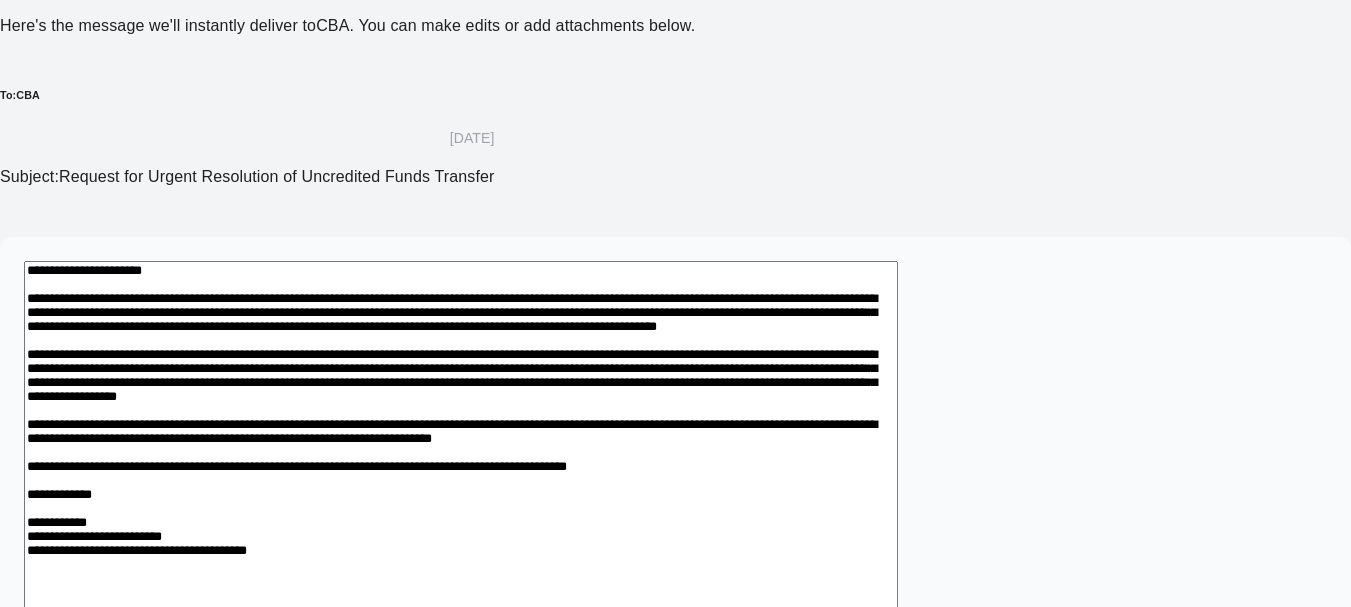 scroll, scrollTop: 382, scrollLeft: 0, axis: vertical 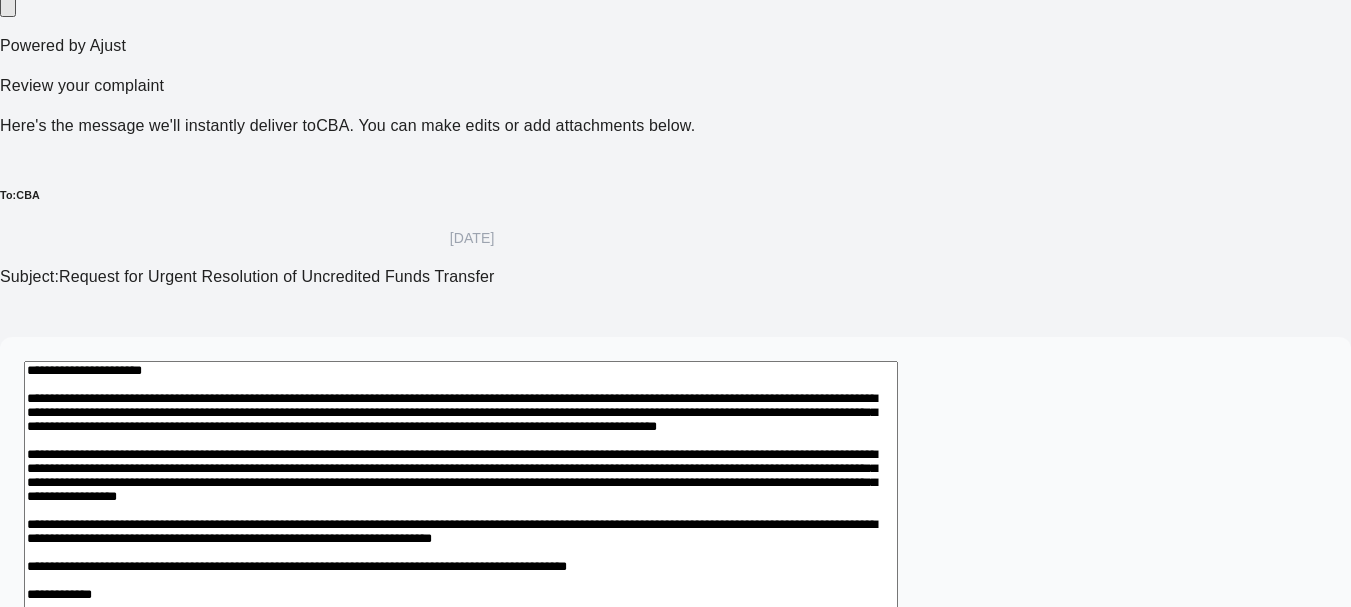 click at bounding box center (461, 648) 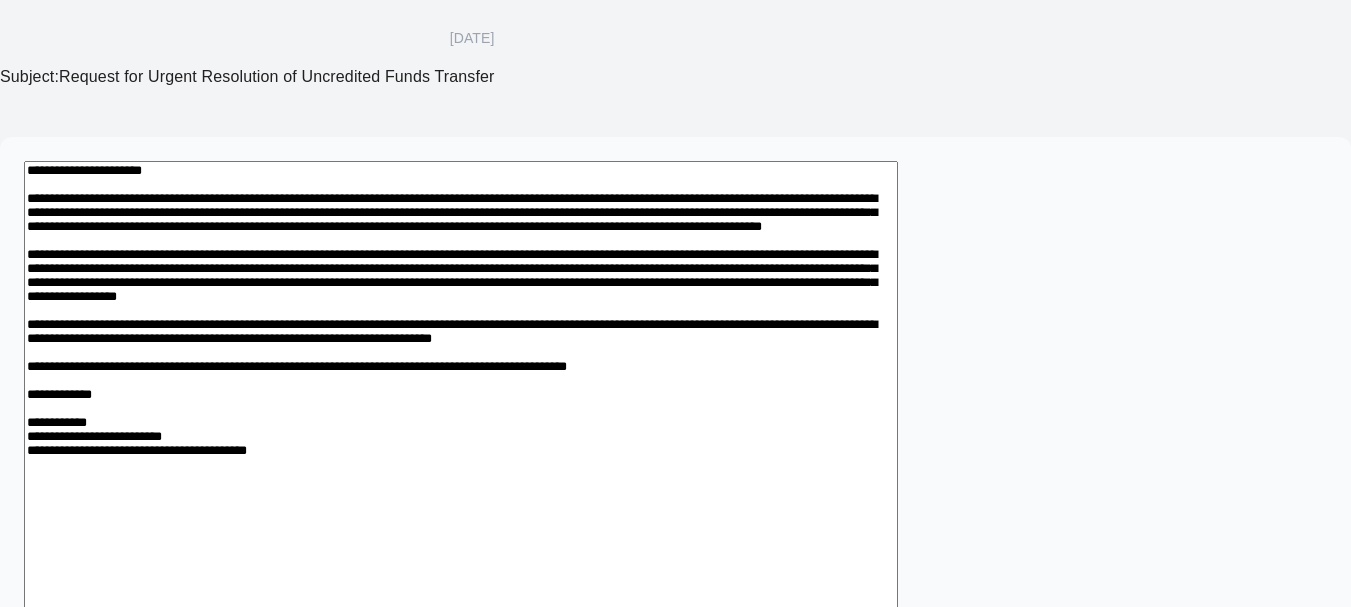 scroll, scrollTop: 626, scrollLeft: 0, axis: vertical 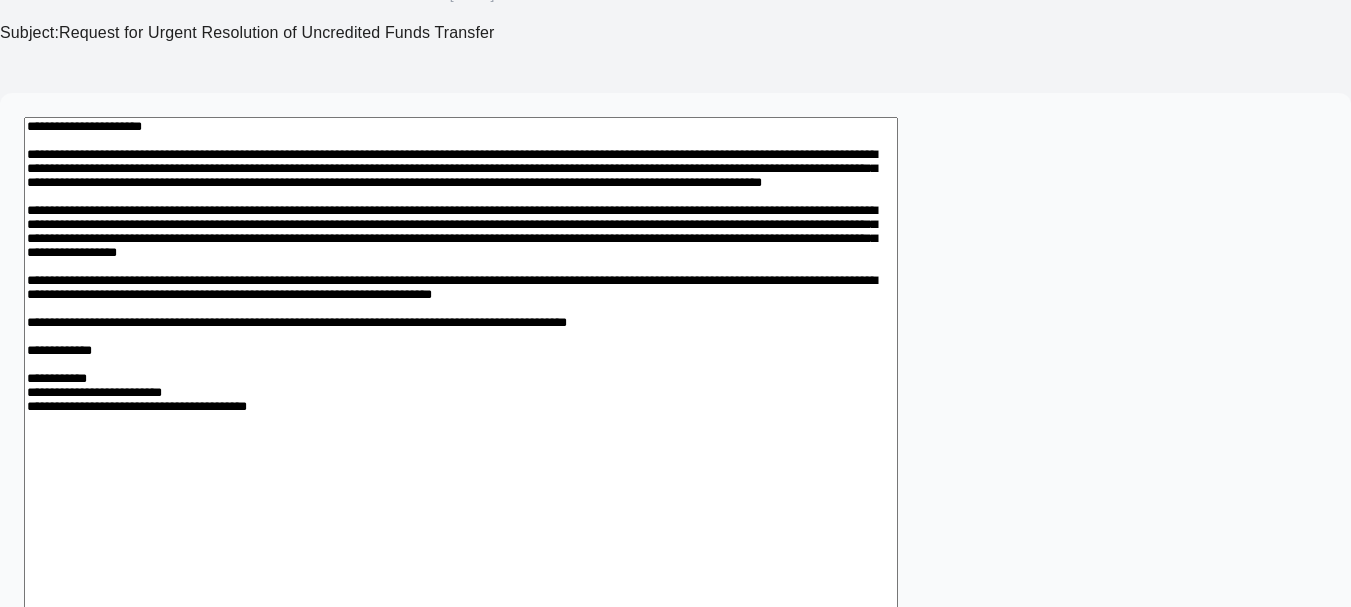 drag, startPoint x: 244, startPoint y: 354, endPoint x: 331, endPoint y: 353, distance: 87.005745 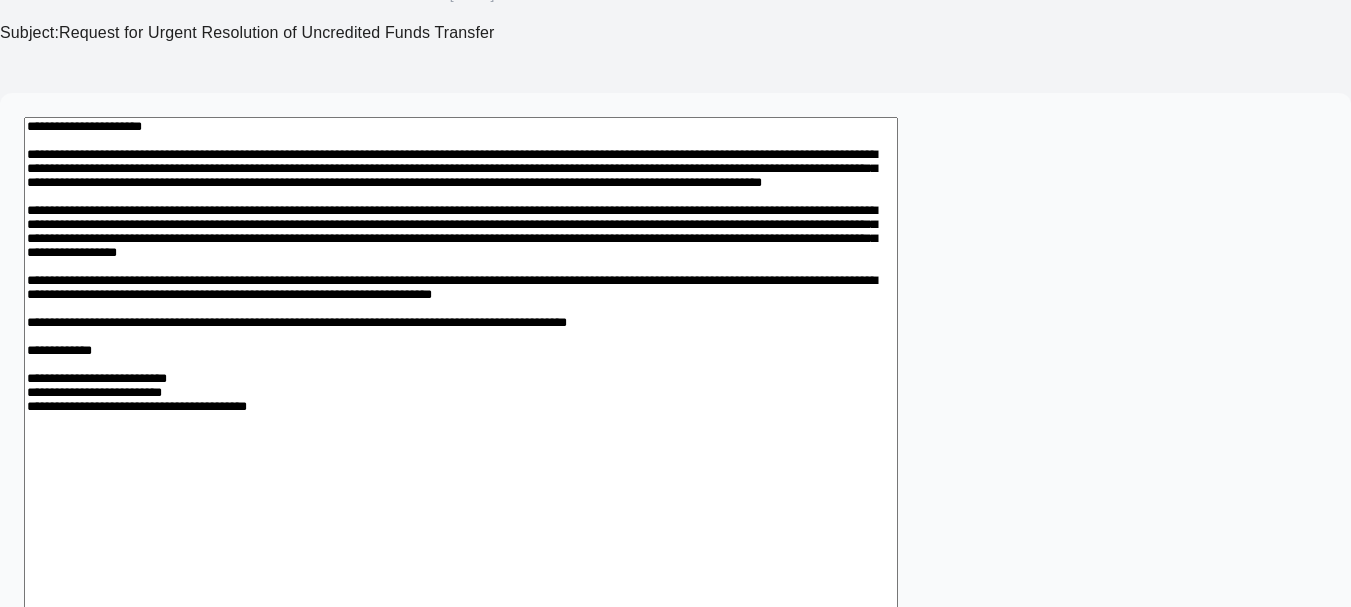 drag, startPoint x: 248, startPoint y: 381, endPoint x: 445, endPoint y: 378, distance: 197.02284 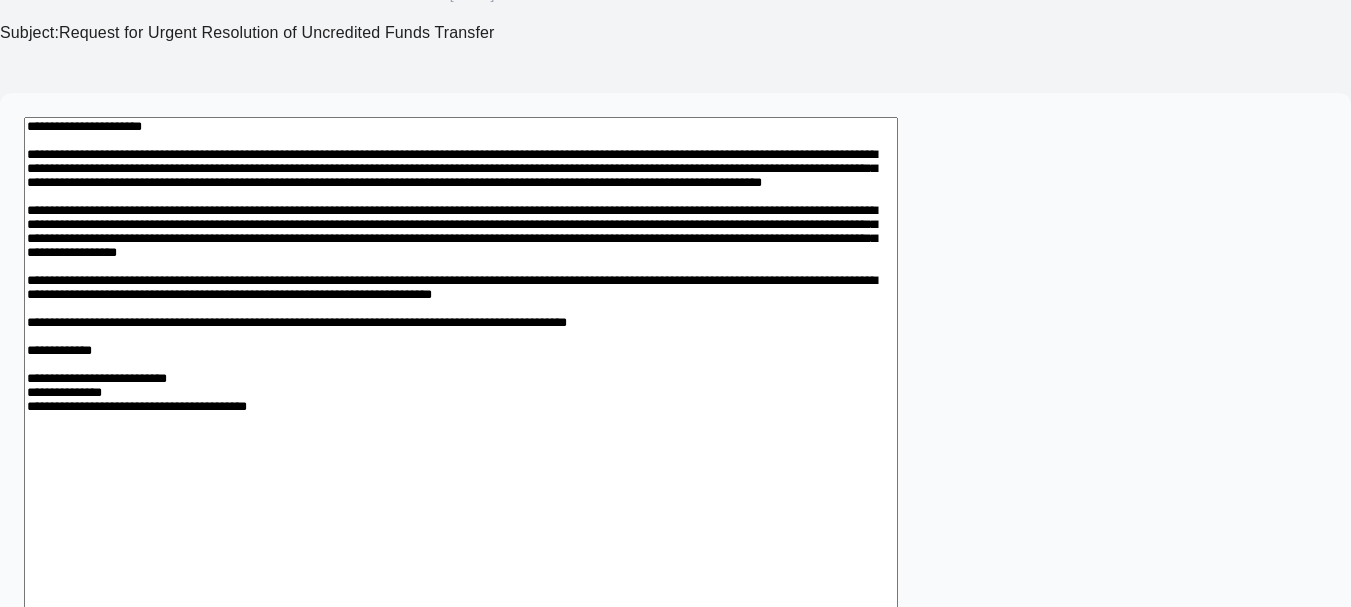 click at bounding box center (461, 404) 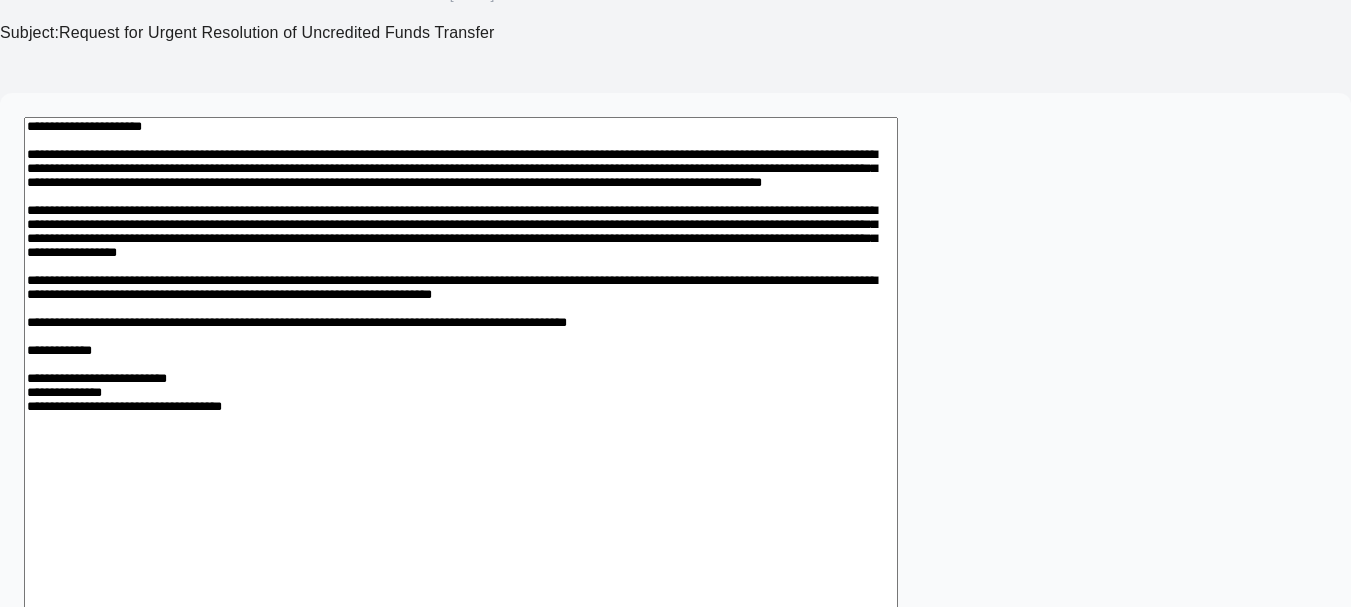 click at bounding box center (461, 404) 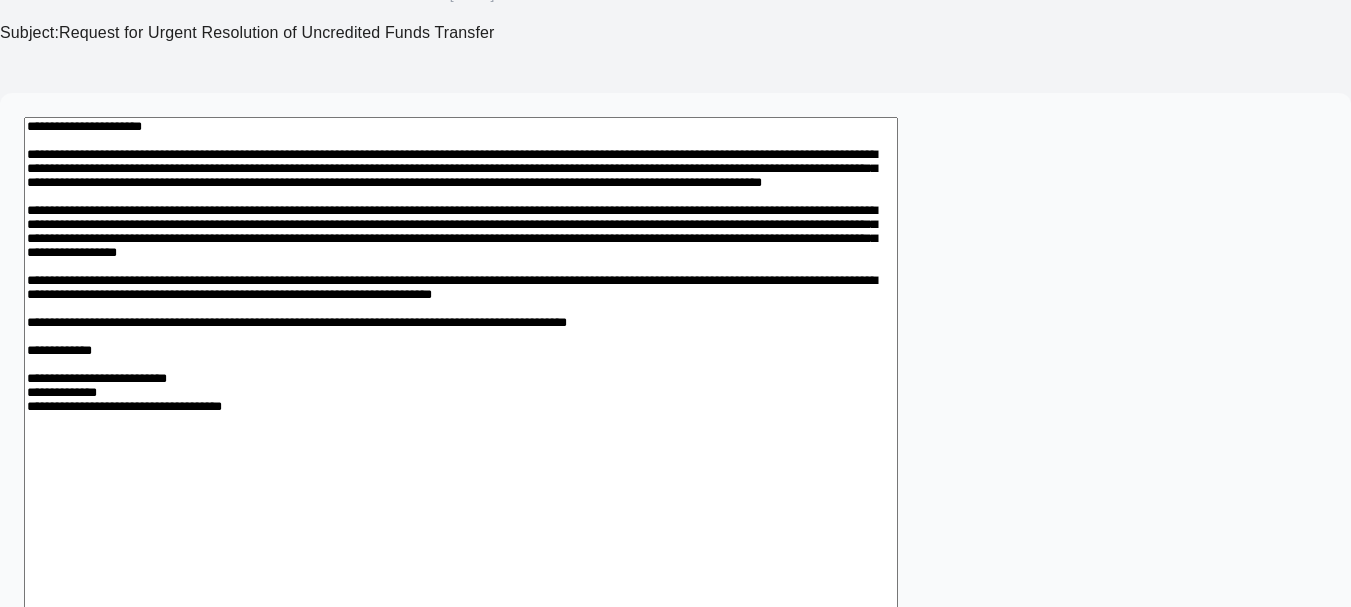 drag, startPoint x: 248, startPoint y: 358, endPoint x: 268, endPoint y: 364, distance: 20.880613 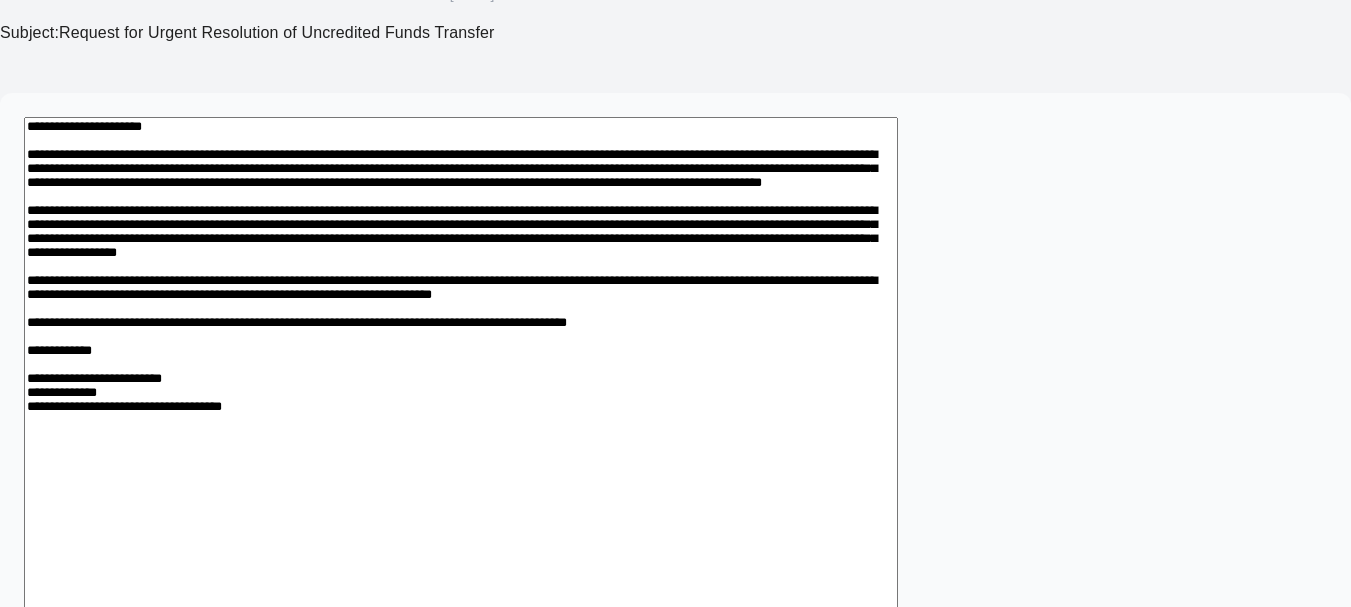 click at bounding box center [461, 404] 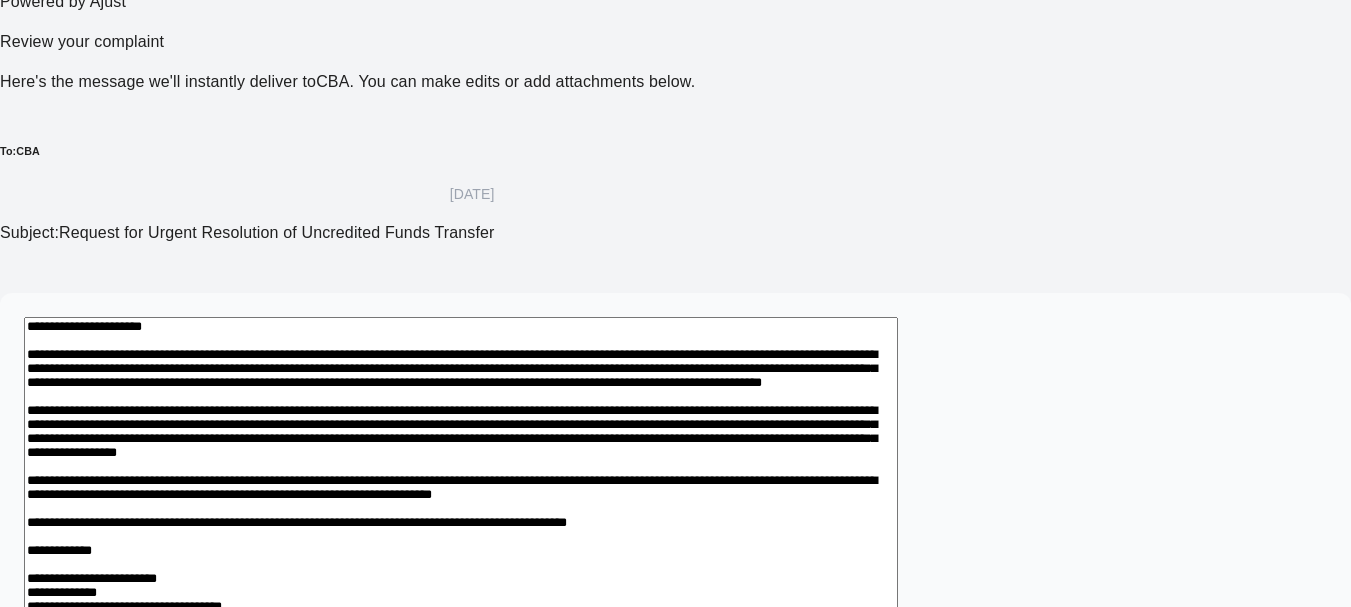 scroll, scrollTop: 526, scrollLeft: 0, axis: vertical 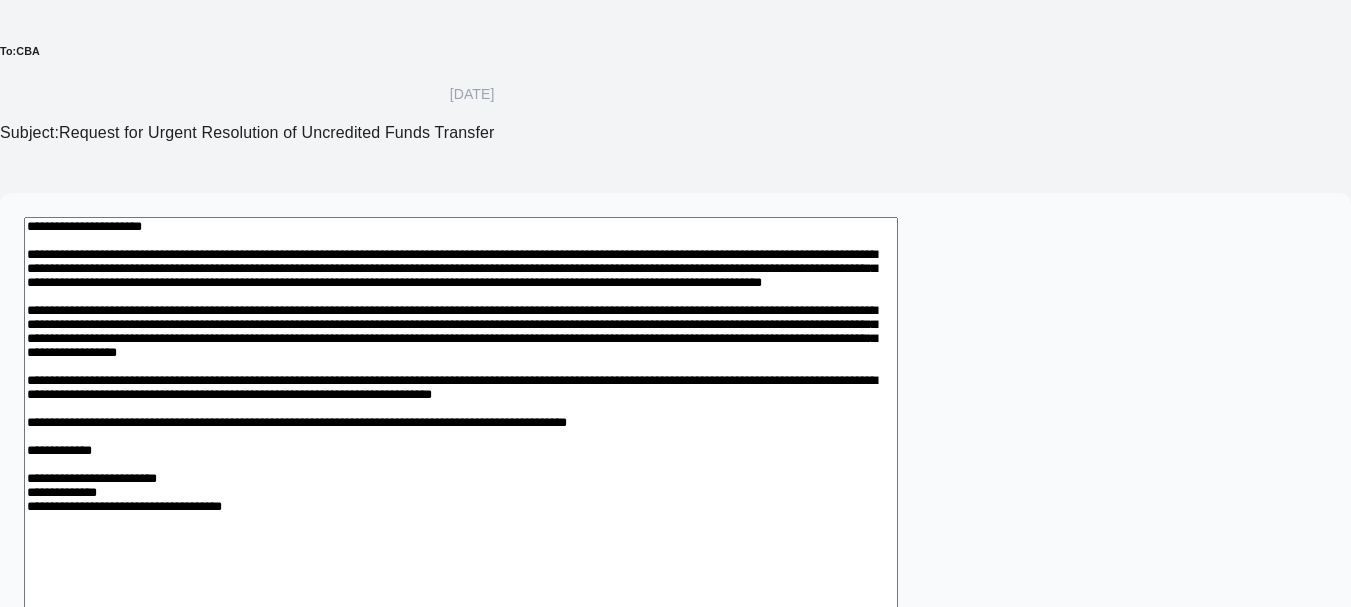 drag, startPoint x: 1013, startPoint y: 160, endPoint x: 1003, endPoint y: 156, distance: 10.770329 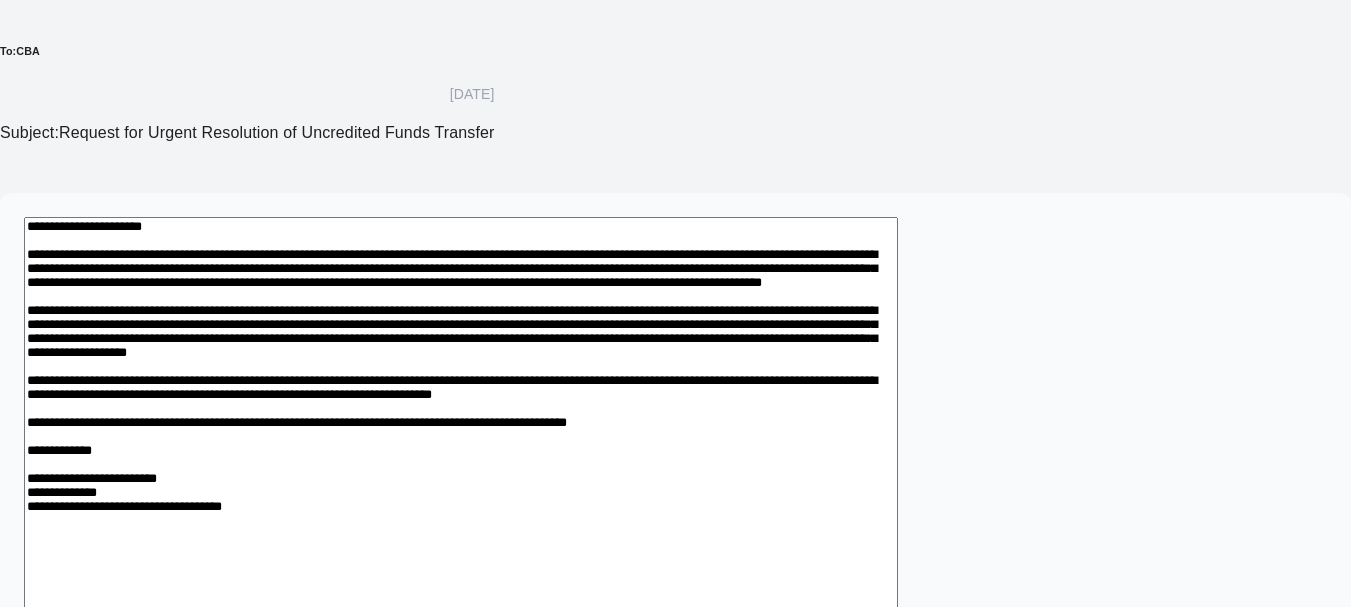 scroll, scrollTop: 626, scrollLeft: 0, axis: vertical 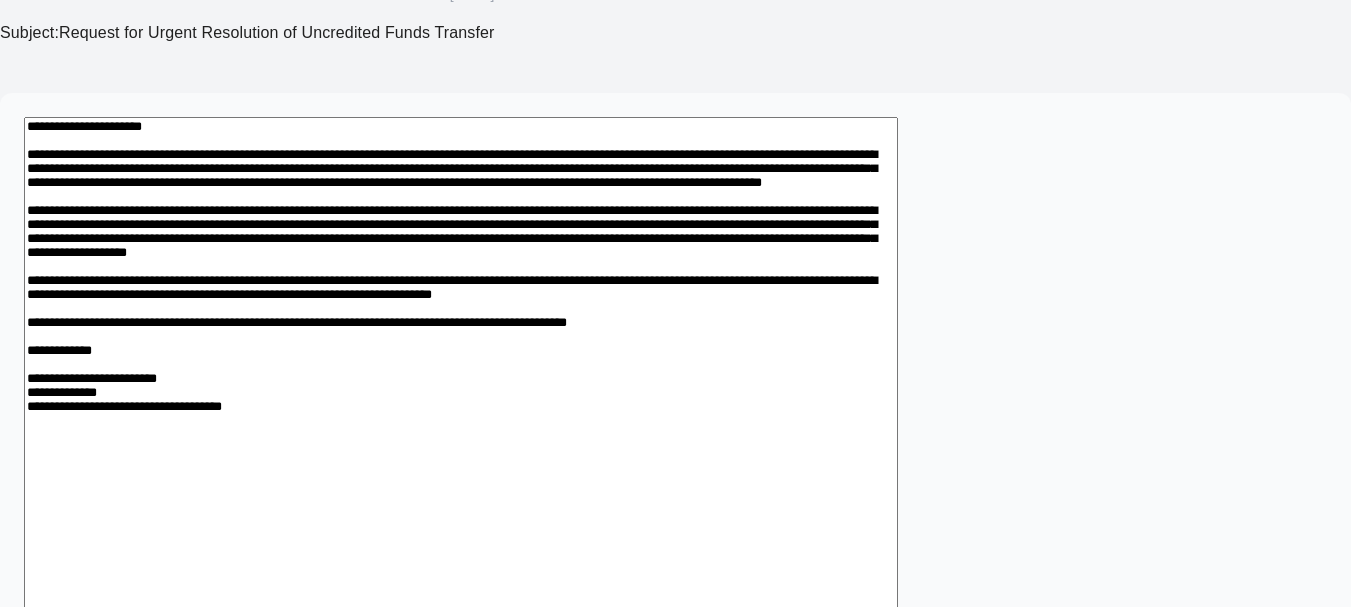 click on "Upload Attachment" at bounding box center [199, 770] 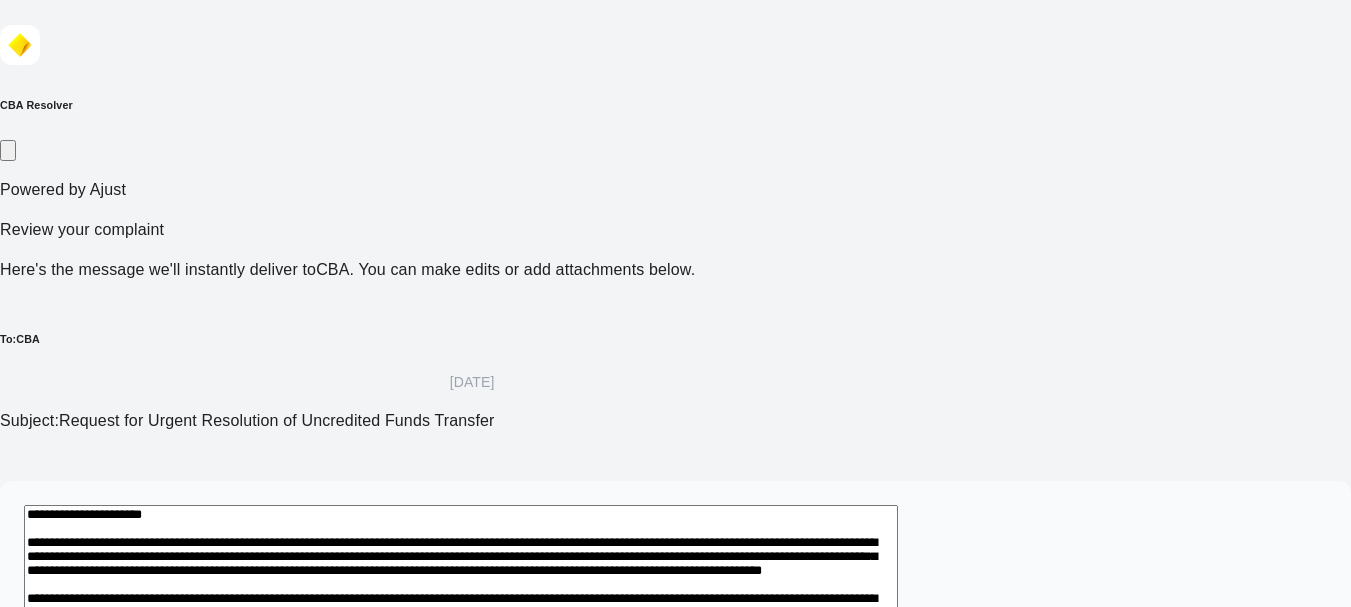 scroll, scrollTop: 271, scrollLeft: 0, axis: vertical 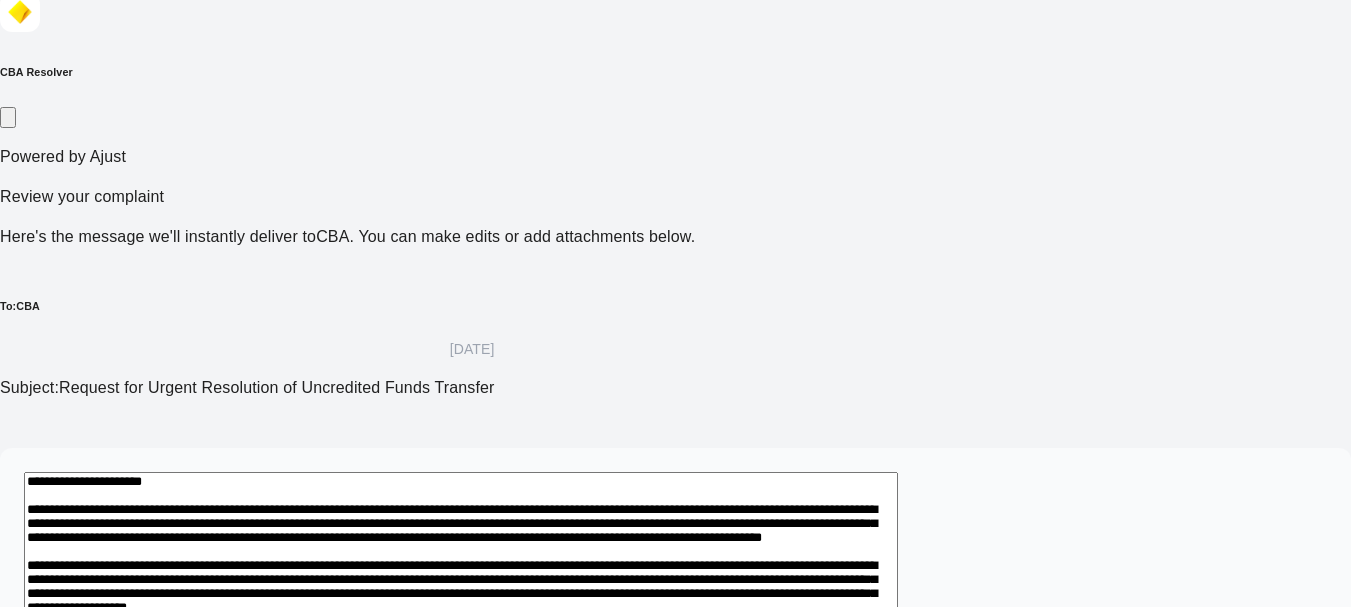 click at bounding box center [461, 759] 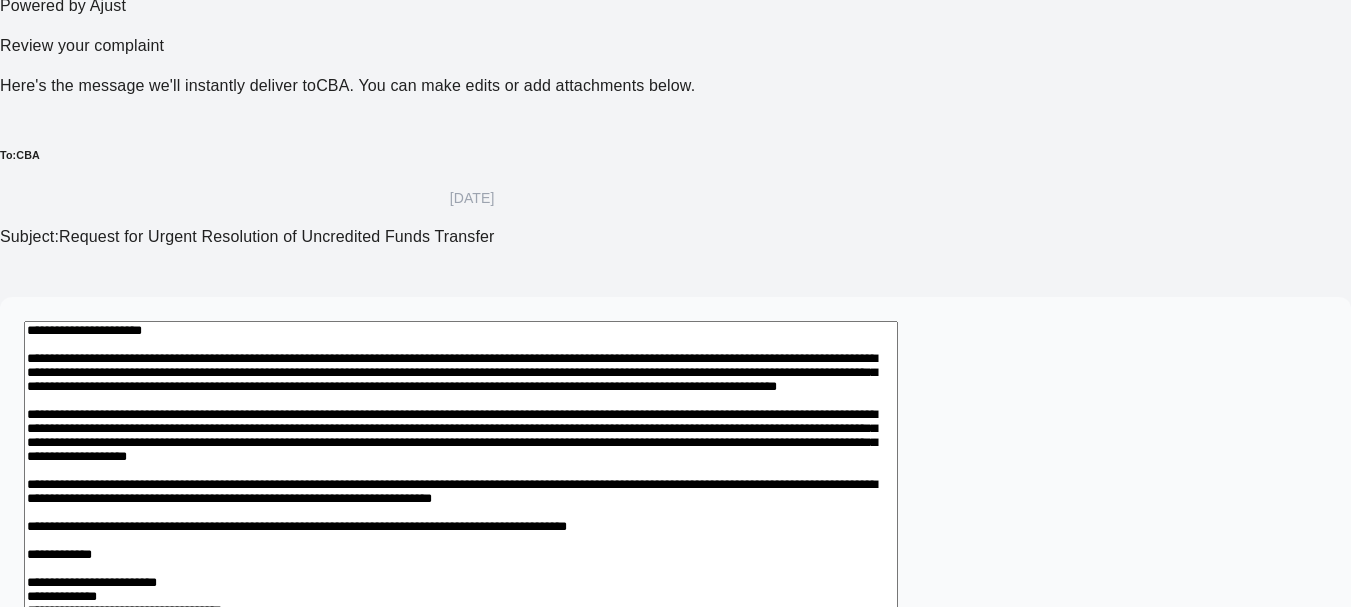 scroll, scrollTop: 429, scrollLeft: 0, axis: vertical 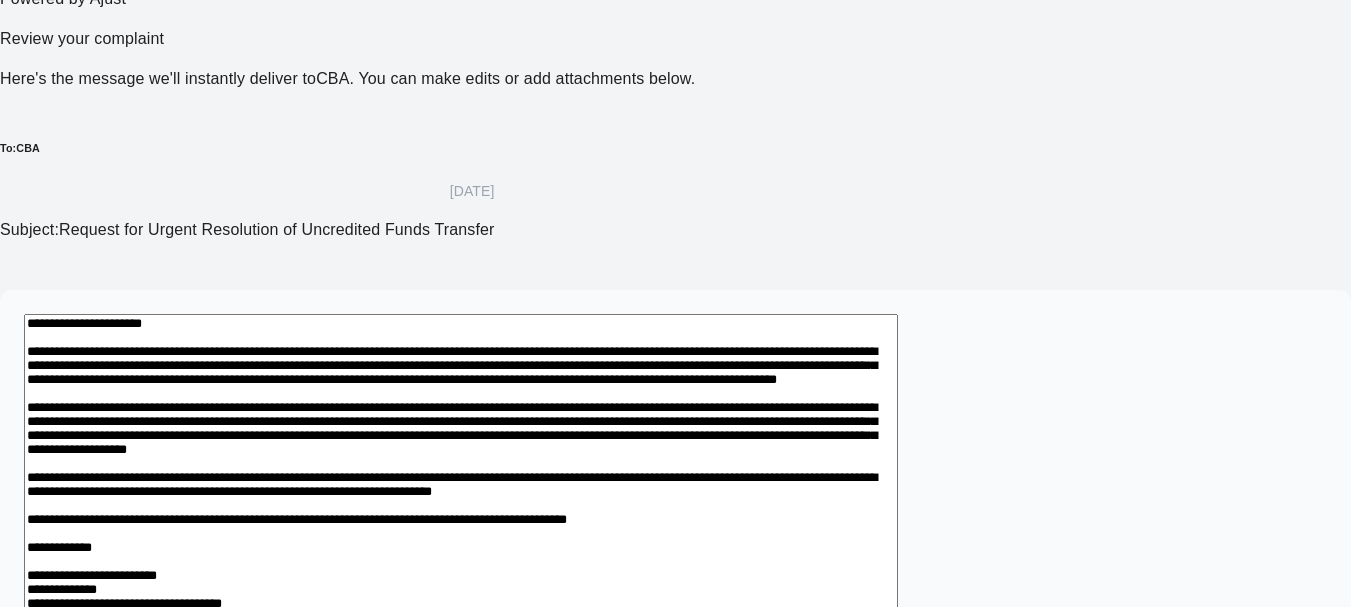 type on "**********" 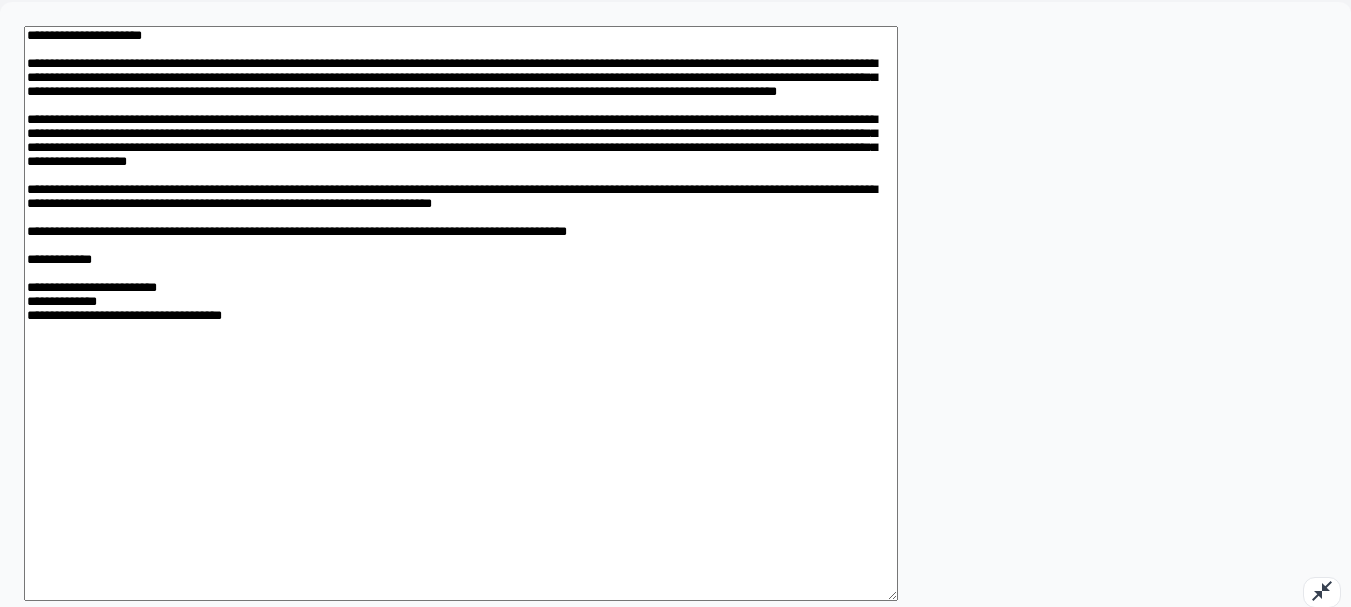scroll, scrollTop: 719, scrollLeft: 0, axis: vertical 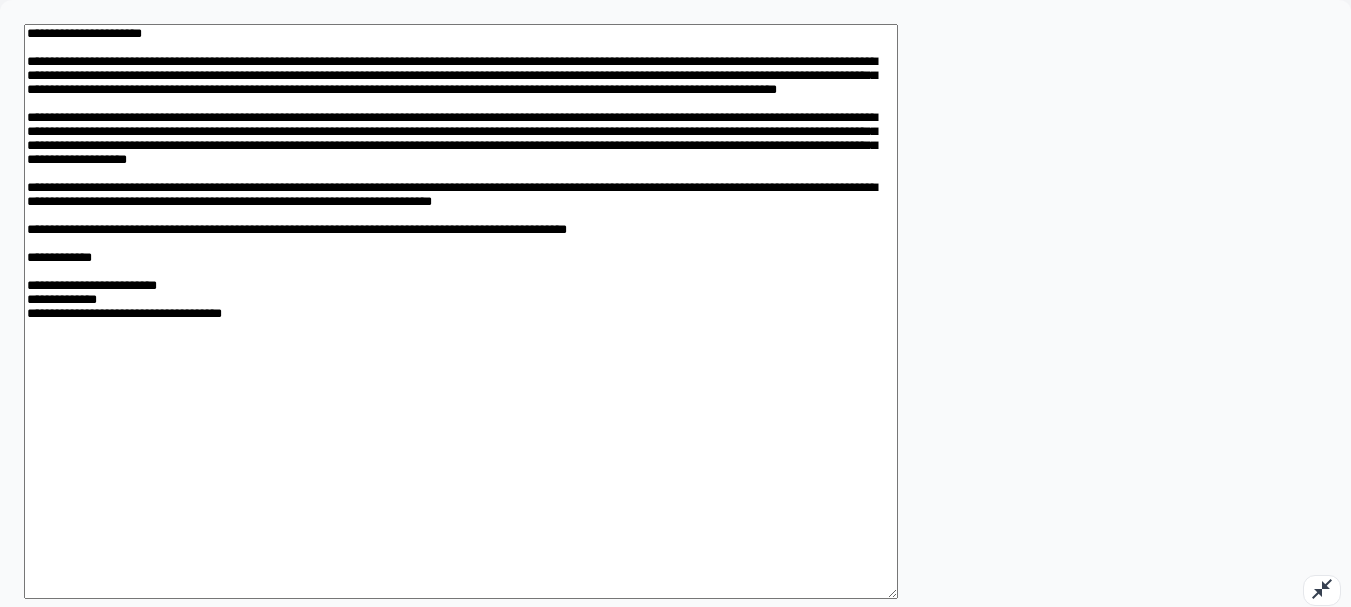 click on "Upload Attachment" at bounding box center [199, 677] 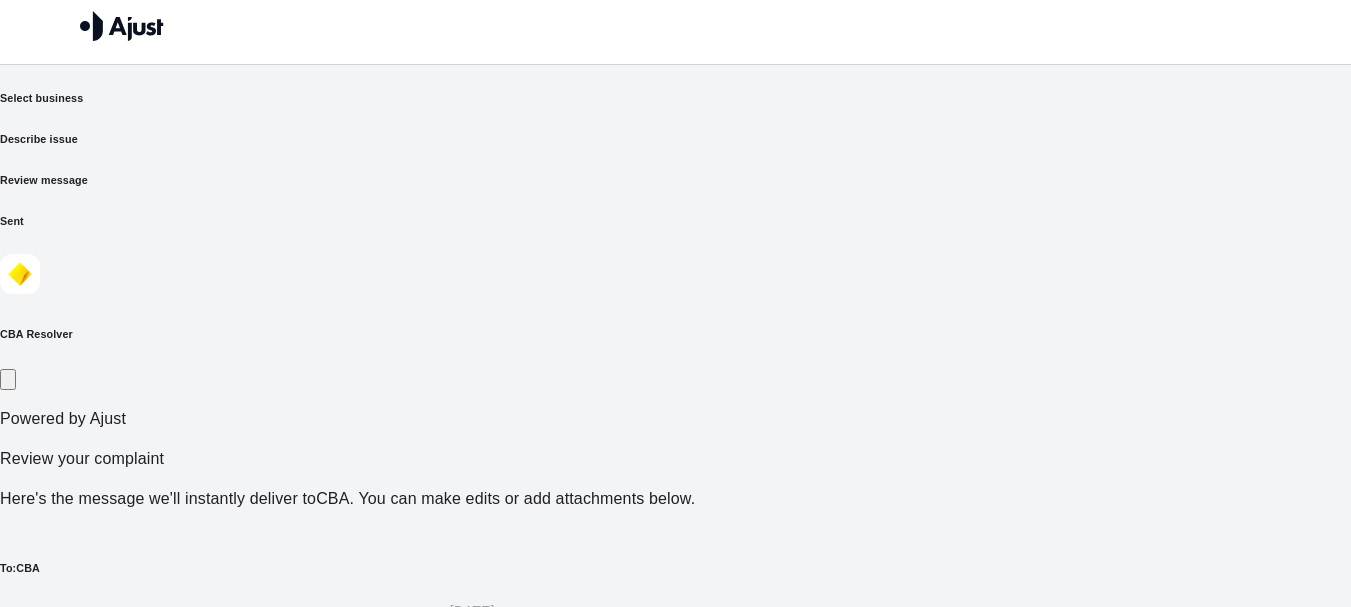 scroll, scrollTop: 2, scrollLeft: 0, axis: vertical 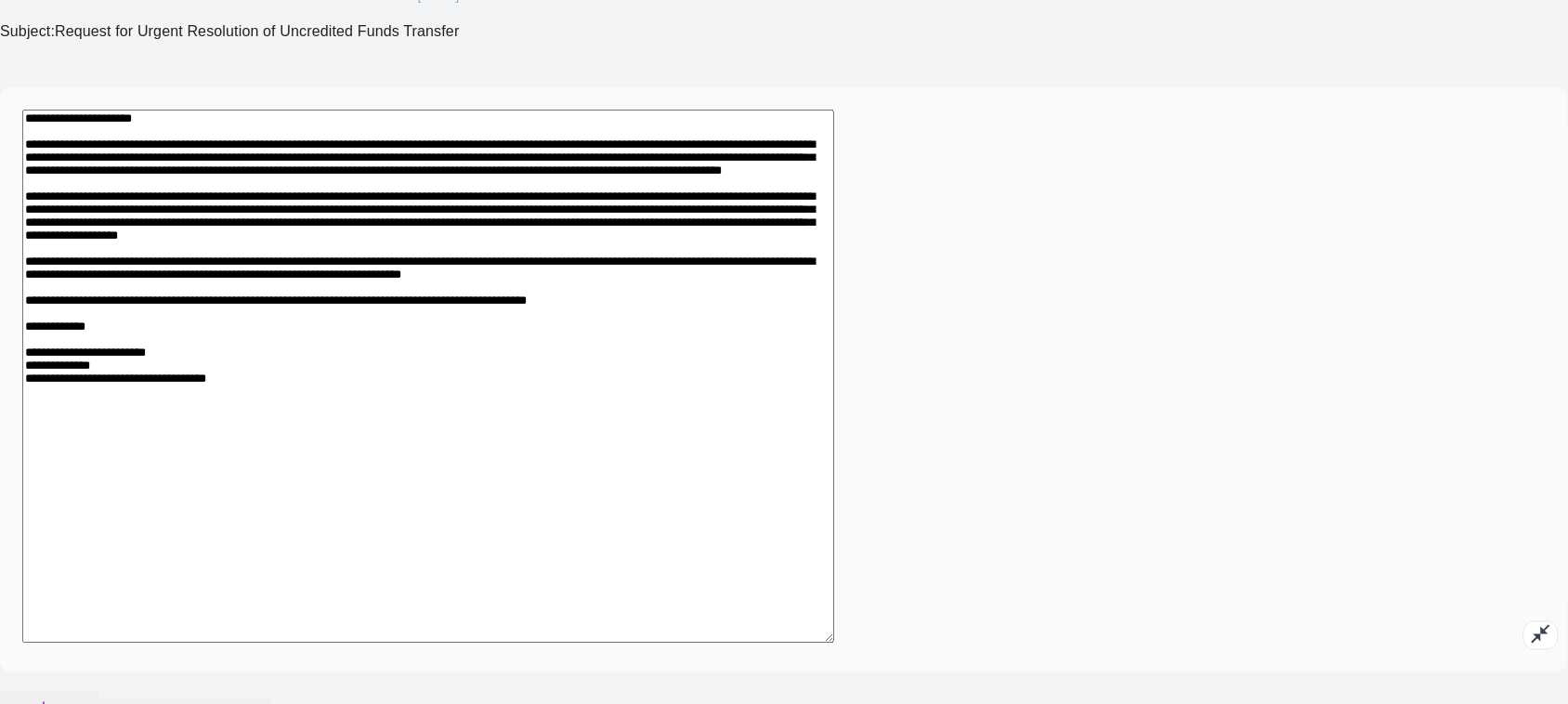 click on "Send Complaint Now" at bounding box center (76, 1432) 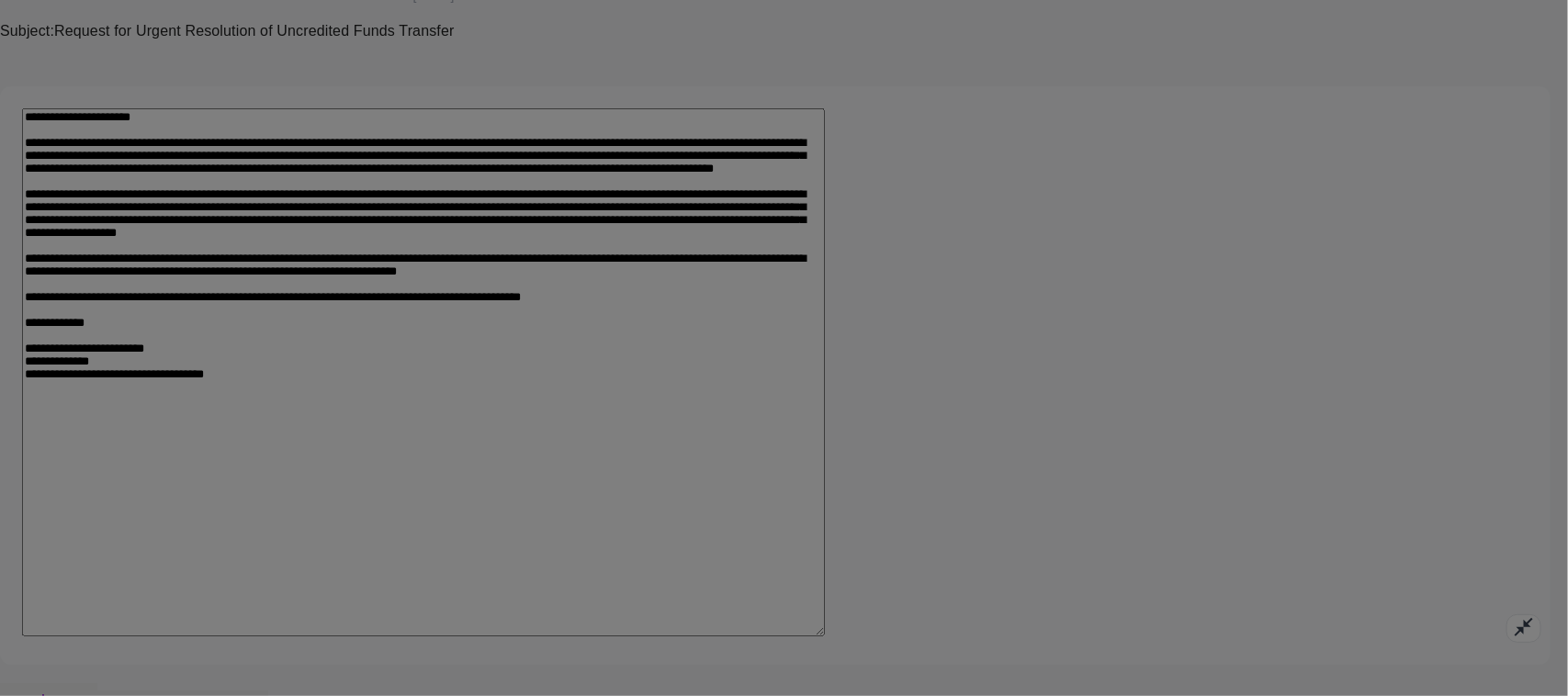 click at bounding box center (636, -179) 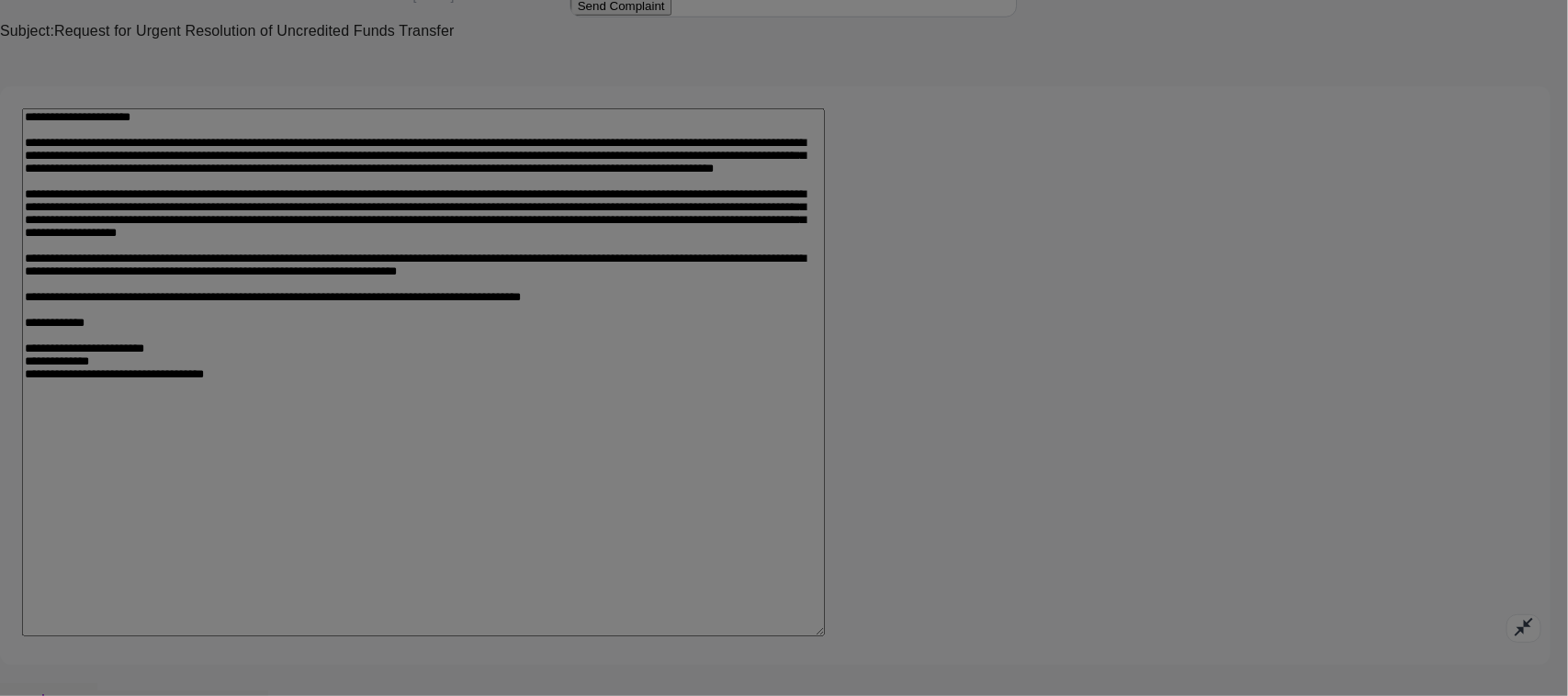 click at bounding box center (636, -53) 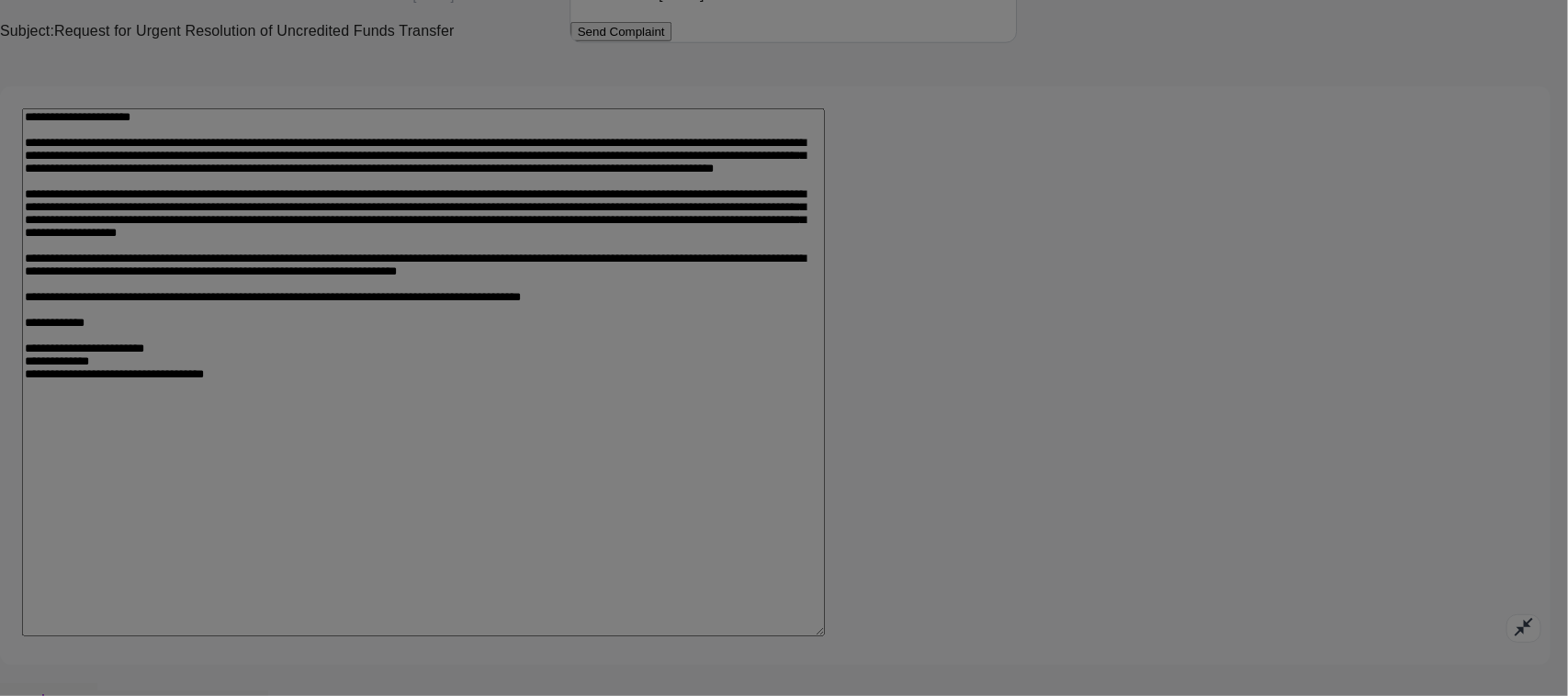 click at bounding box center [636, -190] 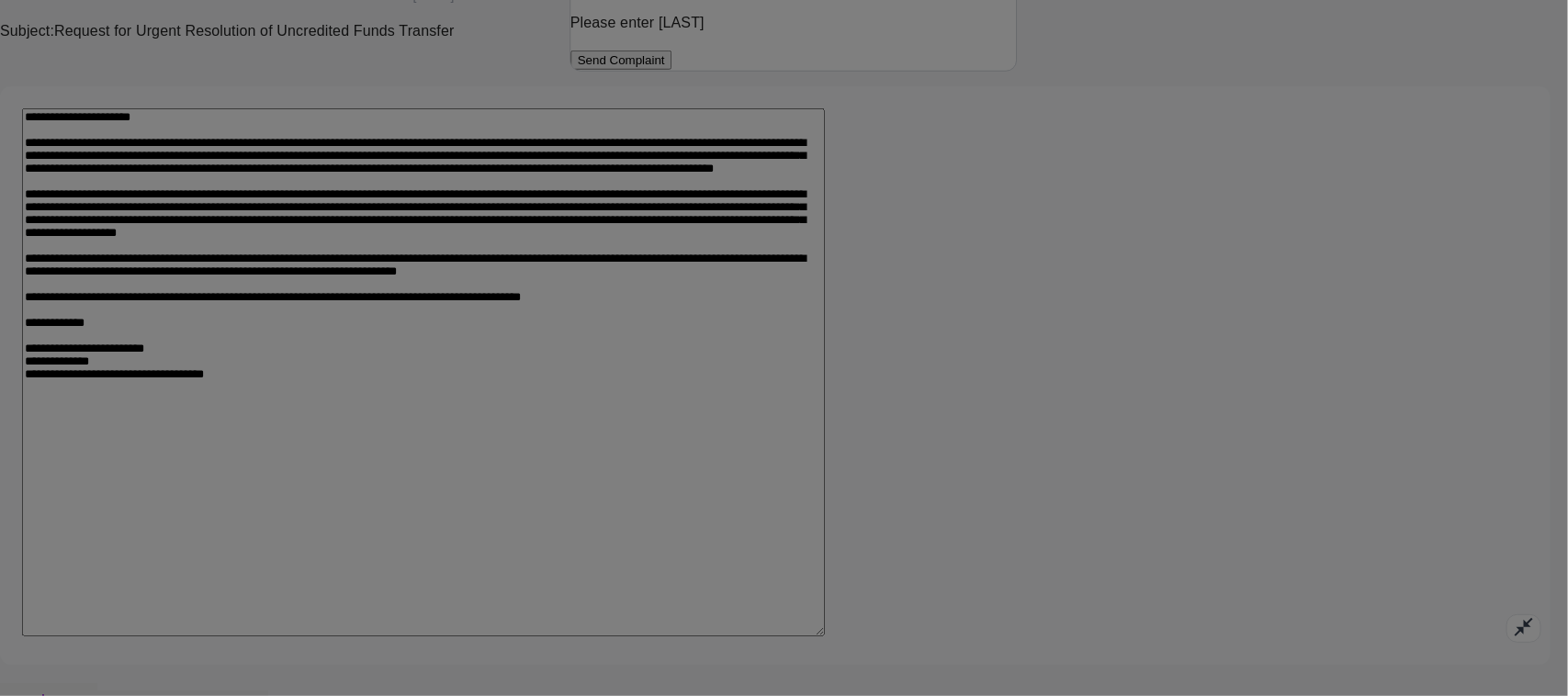 click on "Send Complaint" at bounding box center [621, 60] 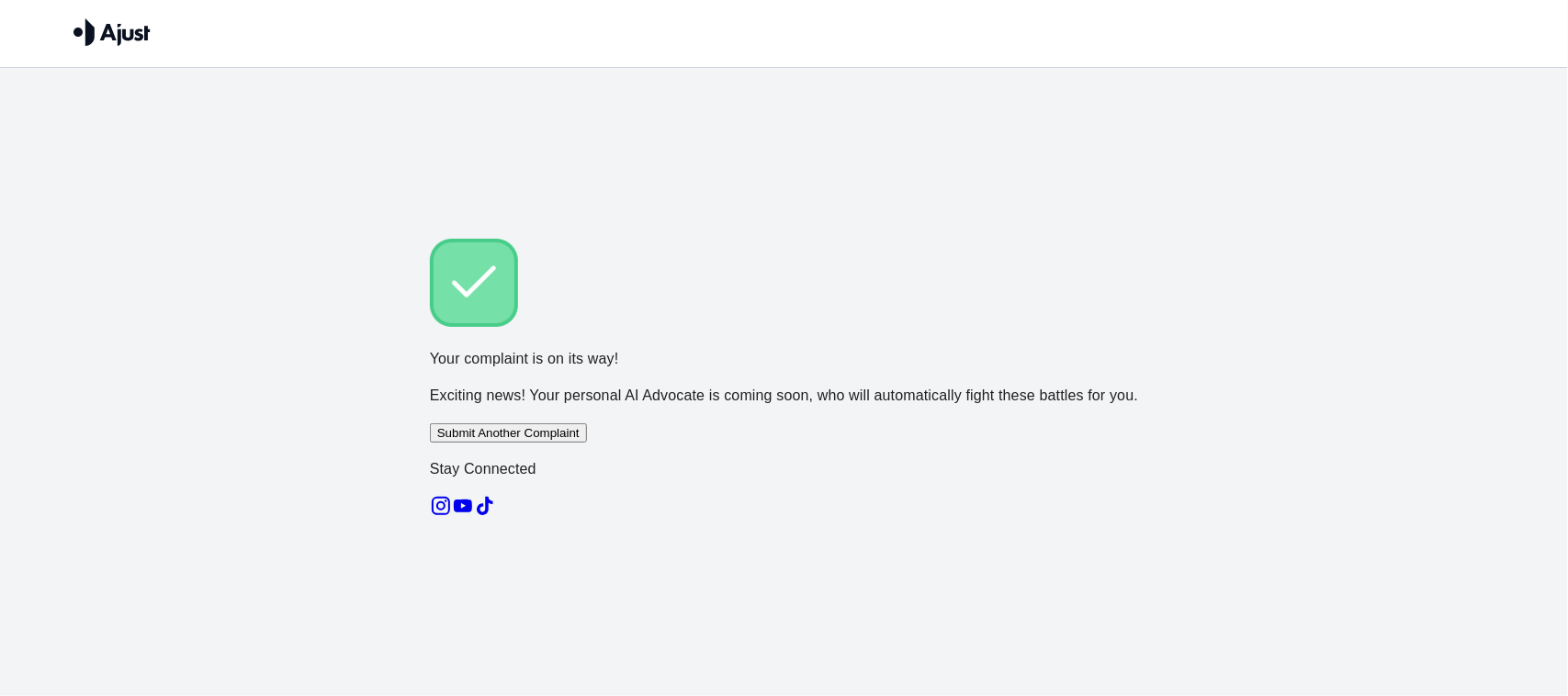 scroll, scrollTop: 0, scrollLeft: 0, axis: both 